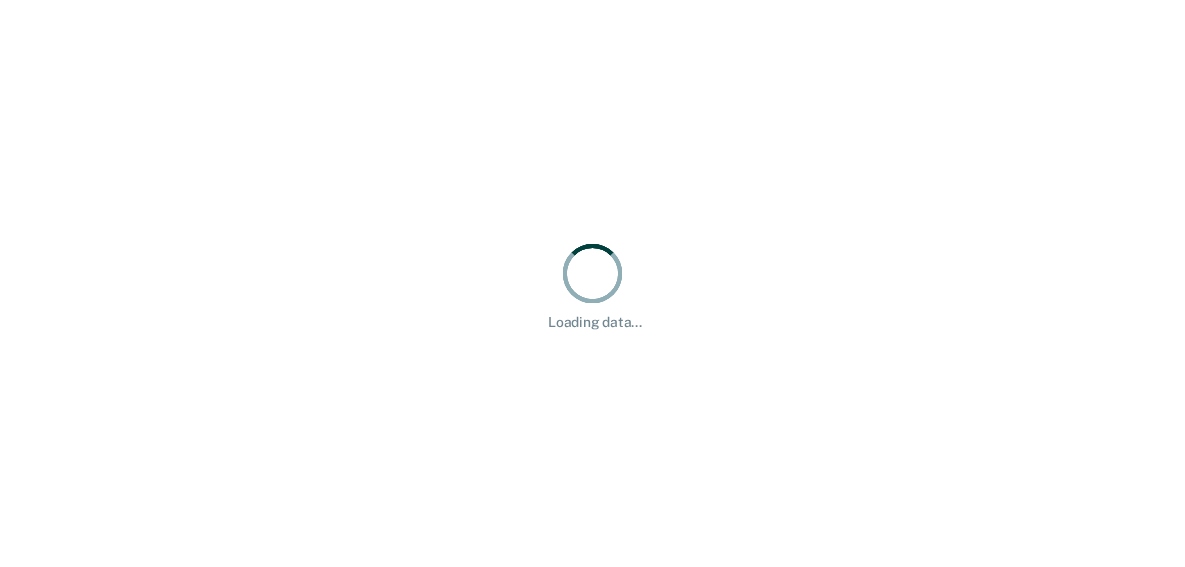 scroll, scrollTop: 0, scrollLeft: 0, axis: both 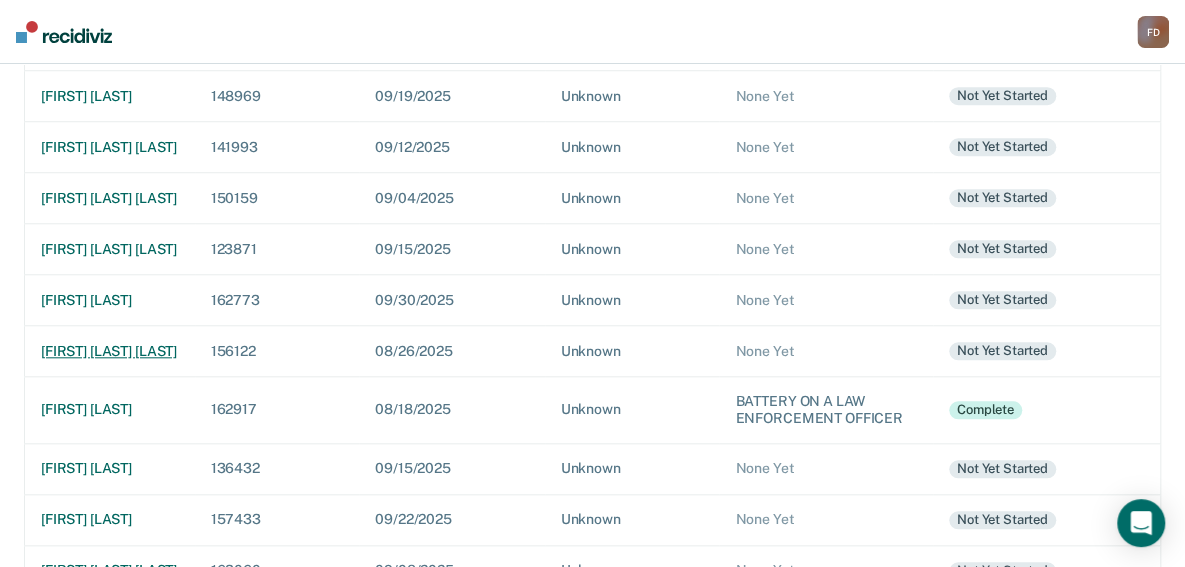 click on "[FIRST]  [LAST] [LAST]" at bounding box center [110, 351] 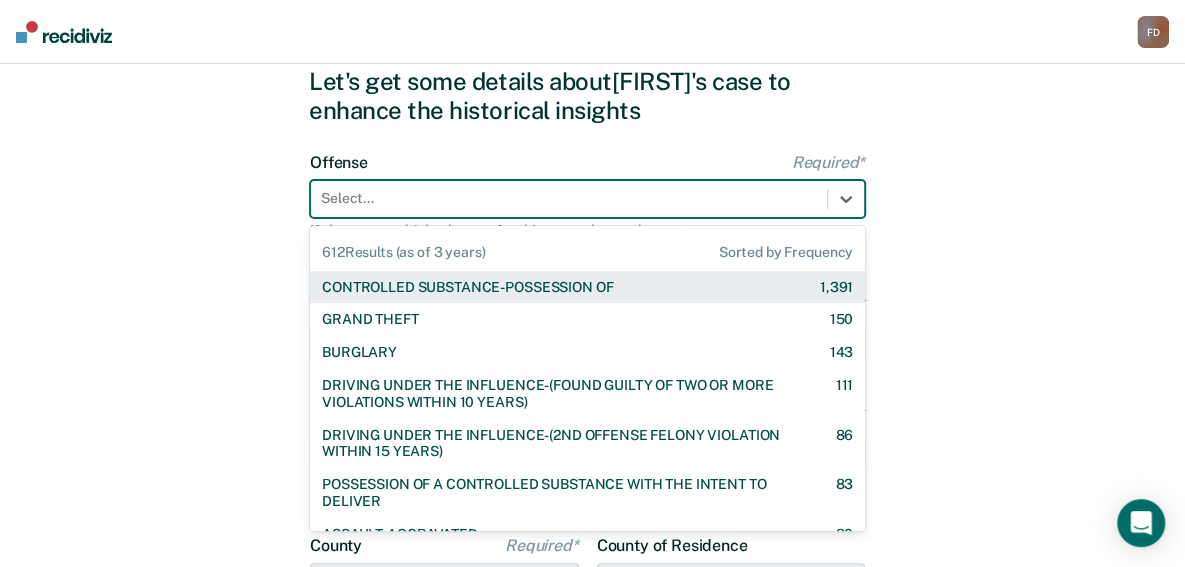 click on "612 results available. Use Up and Down to choose options, press Enter to select the currently focused option, press Escape to exit the menu, press Tab to select the option and exit the menu. Select... 612  Results (as of 3 years) Sorted by Frequency CONTROLLED SUBSTANCE-POSSESSION OF 1,391 GRAND THEFT 150 BURGLARY 143 DRIVING UNDER THE INFLUENCE-(FOUND GUILTY OF TWO OR MORE VIOLATIONS WITHIN 10 YEARS) 111 DRIVING UNDER THE INFLUENCE-(2ND OFFENSE FELONY VIOLATION WITHIN 15 YEARS) 86 POSSESSION OF A CONTROLLED SUBSTANCE WITH THE INTENT TO DELIVER 83 ASSAULT-AGGRAVATED 80 WEAPON-UNLAWFUL POSSESSION BY CONVICTED FELON 63 BATTERY-DOMESTIC VIOLENCE WITH TRAUMATIC INJURY 60 DRIVING UNDER THE INFLUENCE I18-8004 {M} 57 ELUDING A POLICE OFFICER IN A MOTOR VEHICLE 55 DRIVING UNDER THE INFLUENCE-(THIRD OR SUBSEQUENT OFFENSE) 35 FORGERY 31 PROPERTY-MALICIOUS INJURY TO PROPERTY 30 ASSAULT-DOMESTIC VIOLENCE I18-918(3)(A) {M} 29 CHILDREN-INJURY TO CHILD 28 25 24 23 DOMESTIC BATTERY OR ASSAULT -IN THE PRESENCE OF A CHILD 23 9" at bounding box center [587, 199] 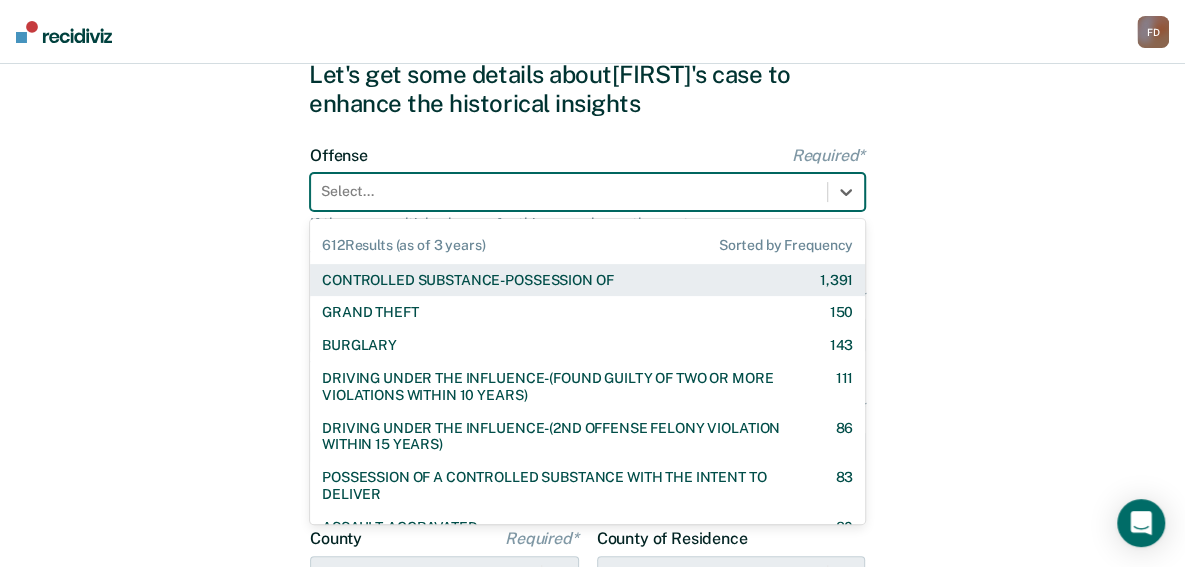 scroll, scrollTop: 76, scrollLeft: 0, axis: vertical 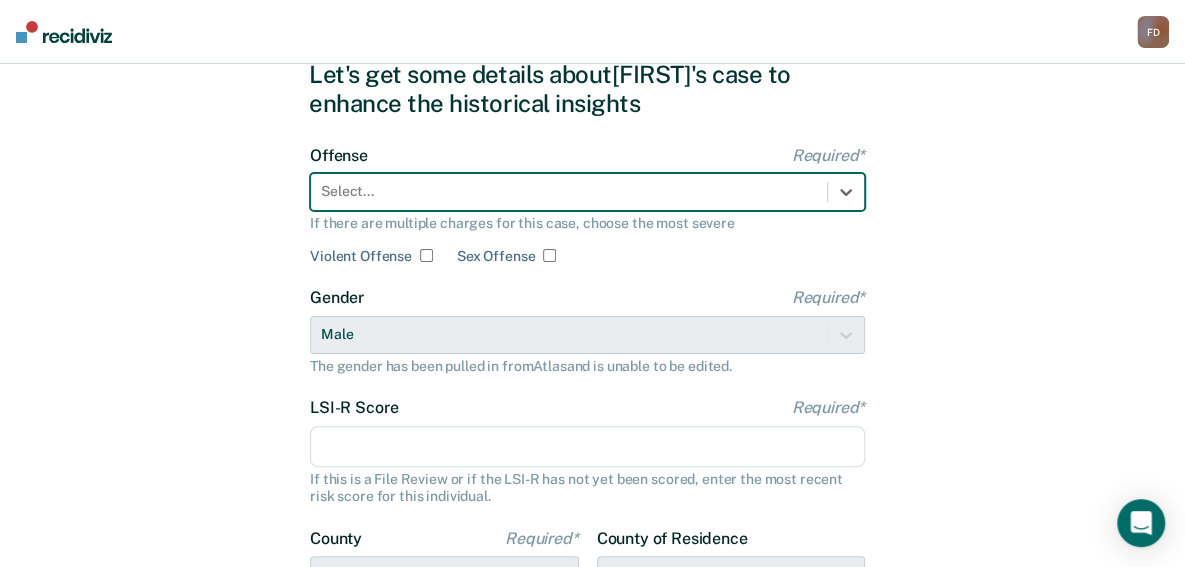 click on "Select..." at bounding box center (569, 191) 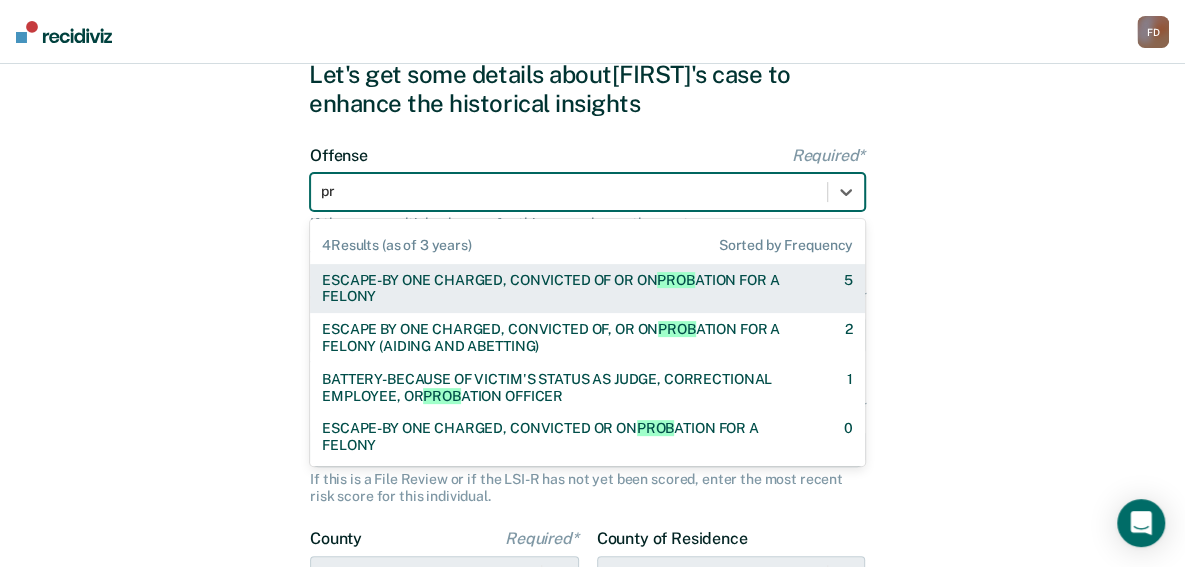 type on "p" 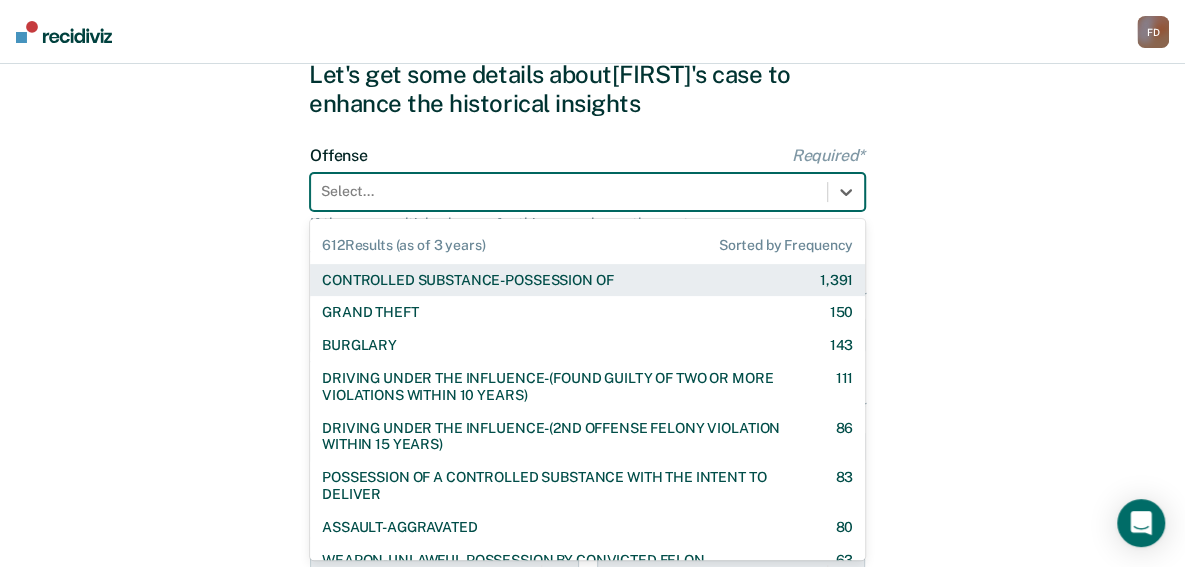 click at bounding box center [569, 191] 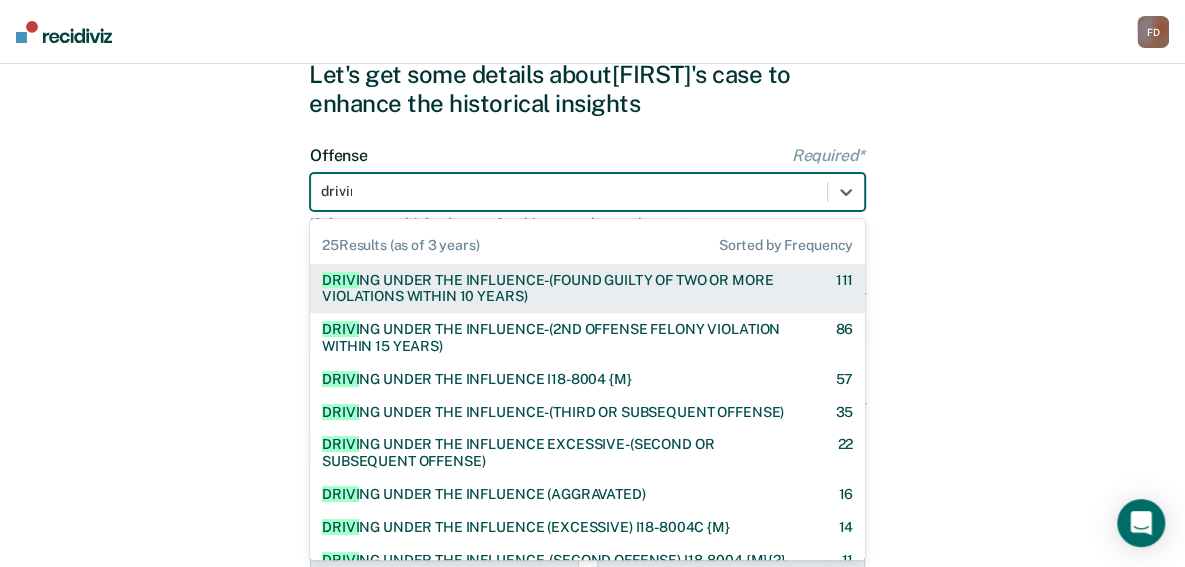 type on "driving" 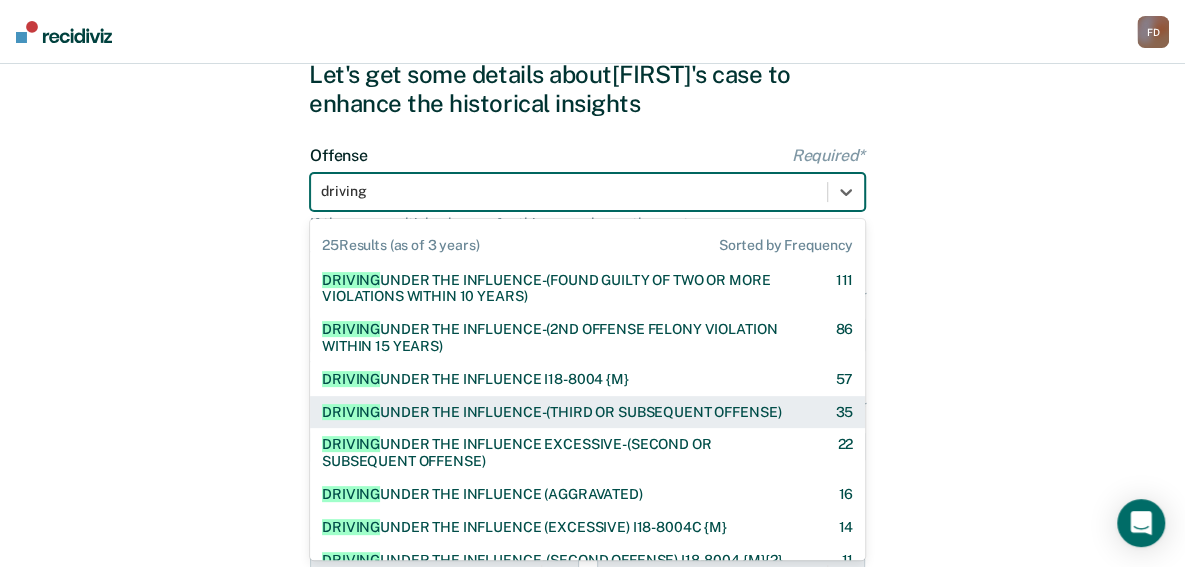 click on "DRIVING  UNDER THE INFLUENCE-(THIRD OR SUBSEQUENT OFFENSE)" at bounding box center (551, 412) 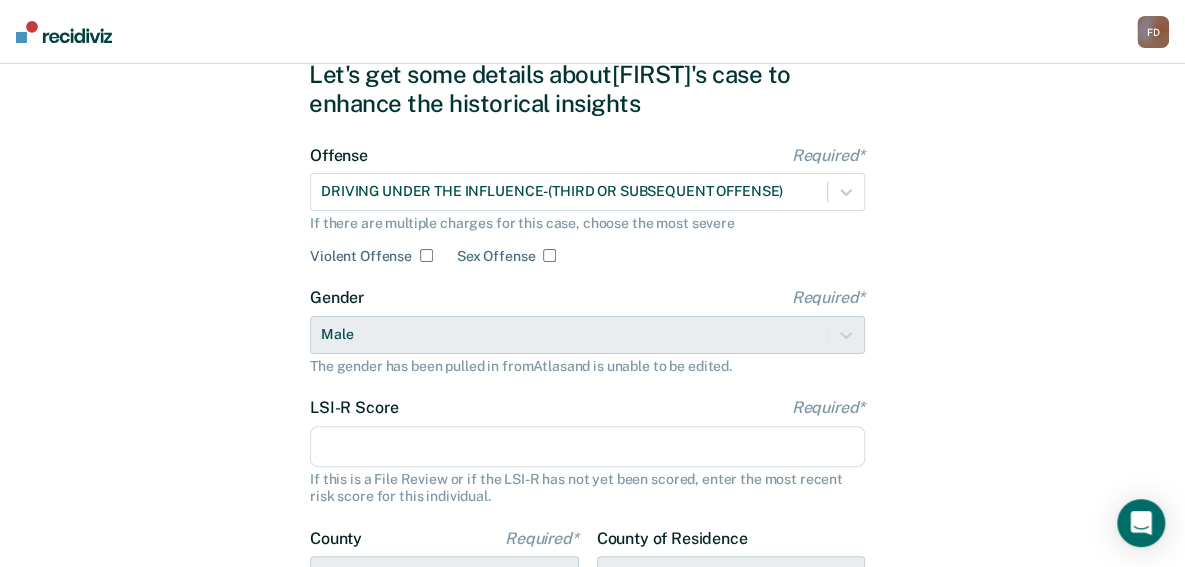 click on "LSI-R Score  Required*" at bounding box center [587, 447] 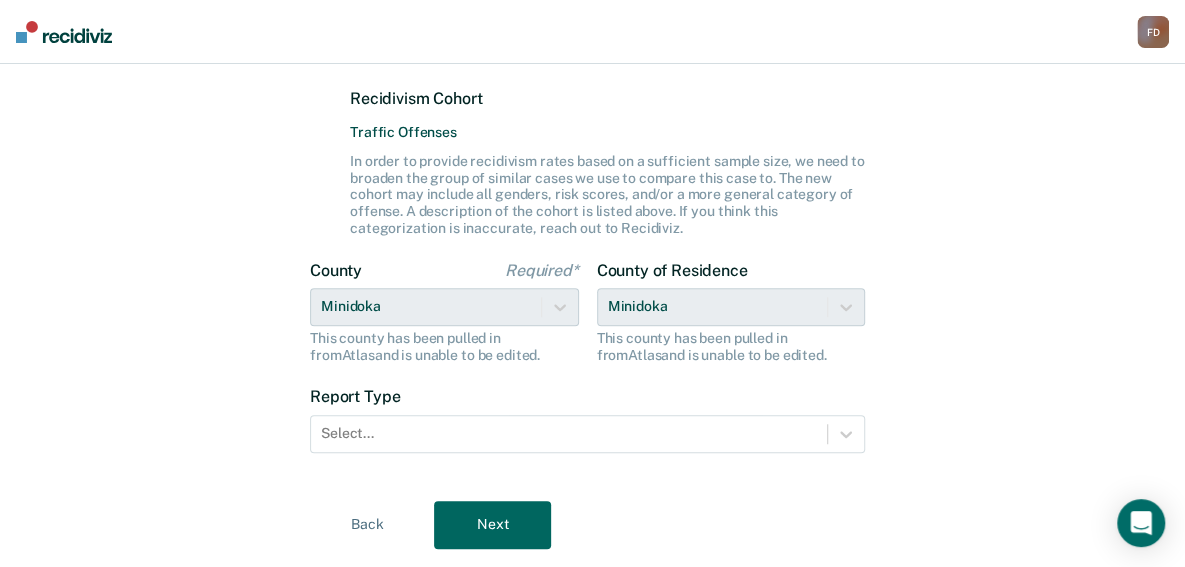 scroll, scrollTop: 556, scrollLeft: 0, axis: vertical 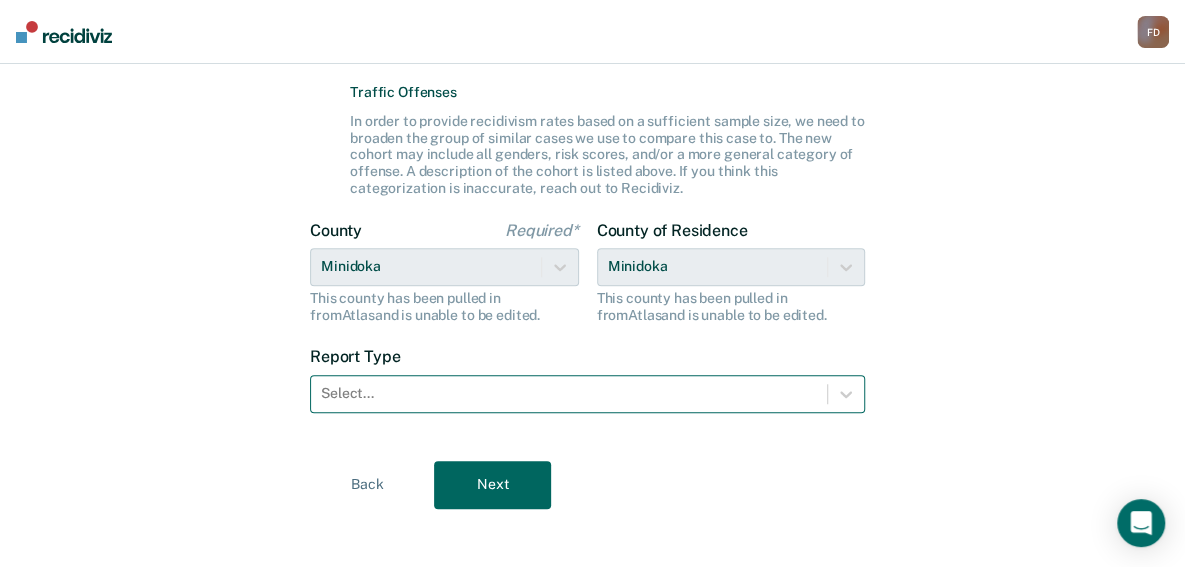 type on "27" 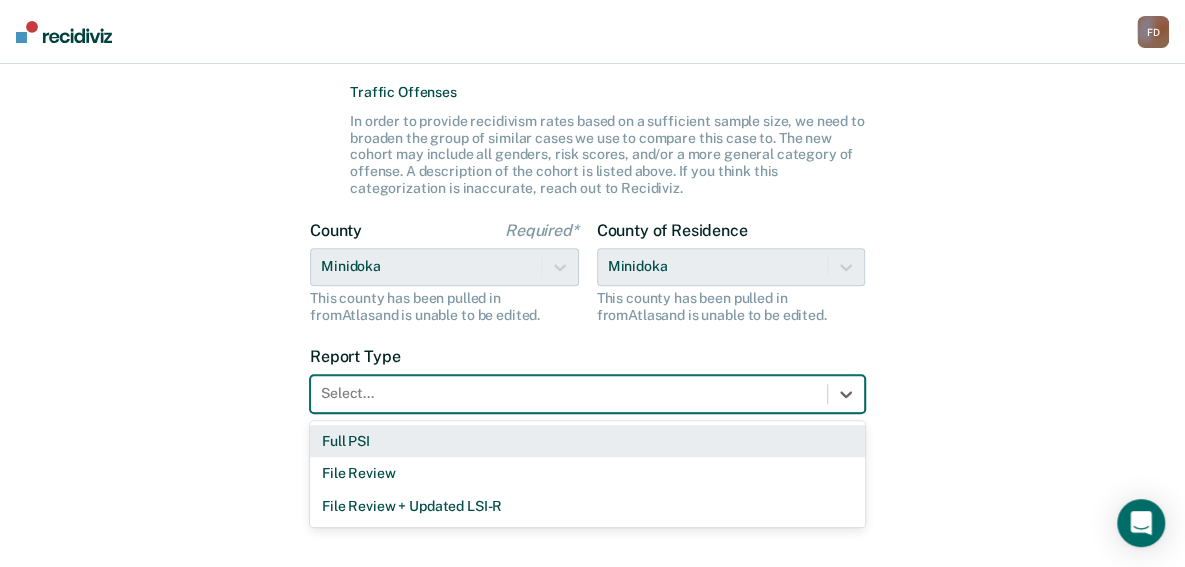 click at bounding box center [569, 393] 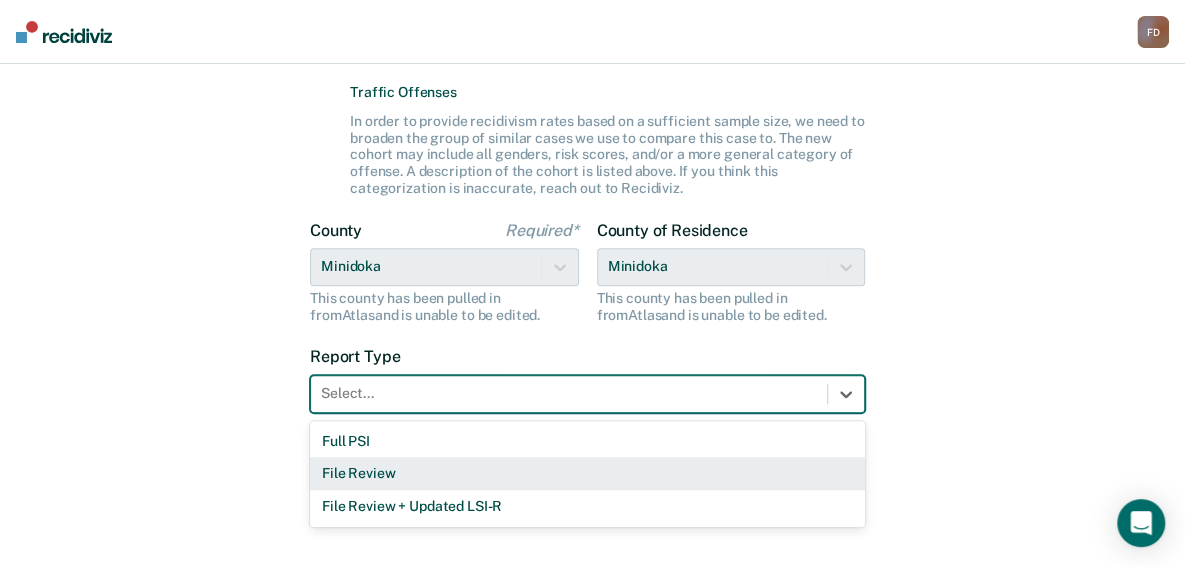 click on "File Review" at bounding box center [587, 473] 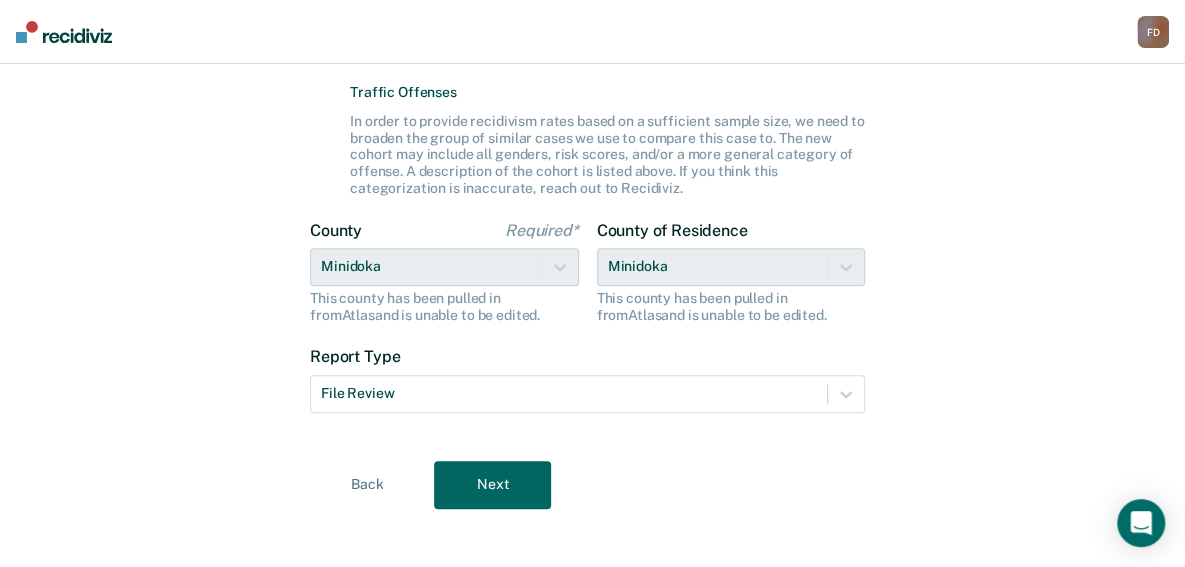 click on "Next" at bounding box center [492, 485] 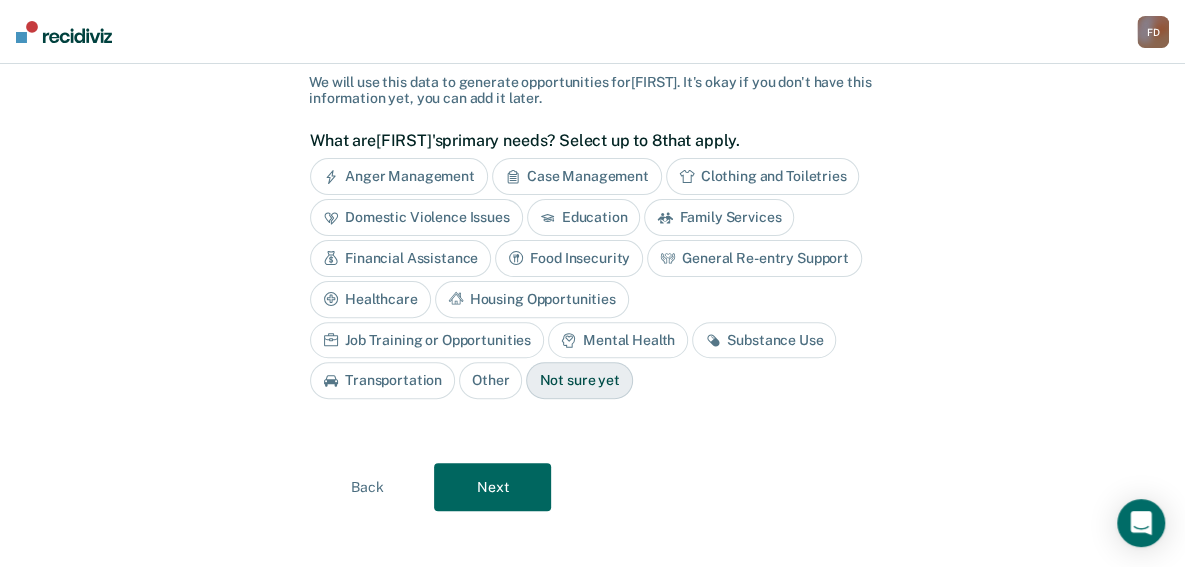 click on "Substance Use" at bounding box center [764, 340] 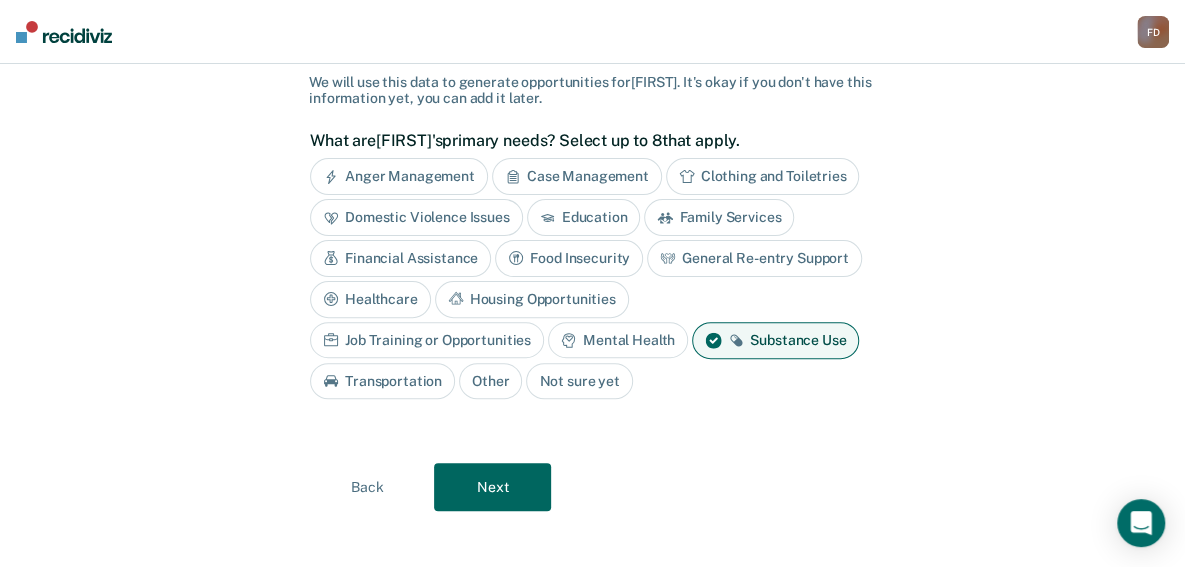 click on "Job Training or Opportunities" at bounding box center (427, 340) 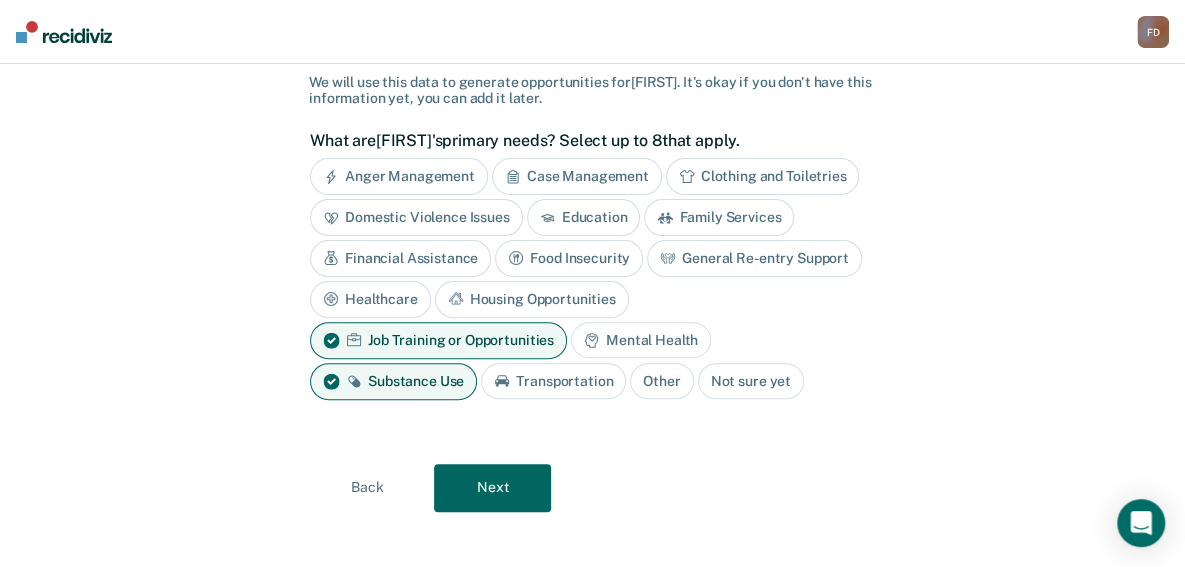 click on "Next" at bounding box center [492, 488] 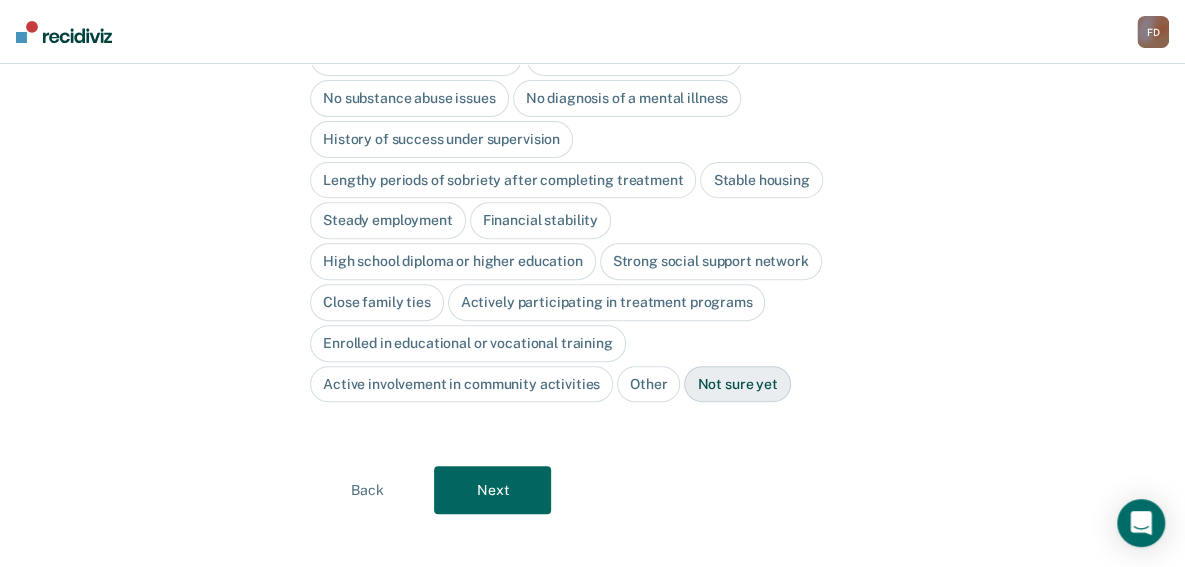 click on "High school diploma or higher education" at bounding box center [453, 261] 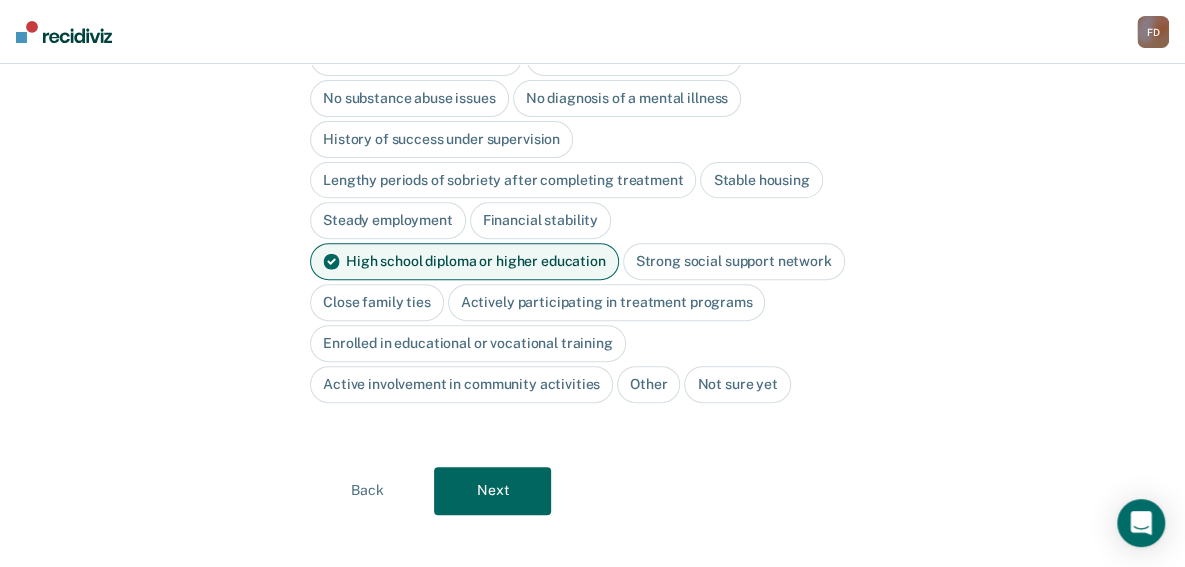 click on "Next" at bounding box center [492, 491] 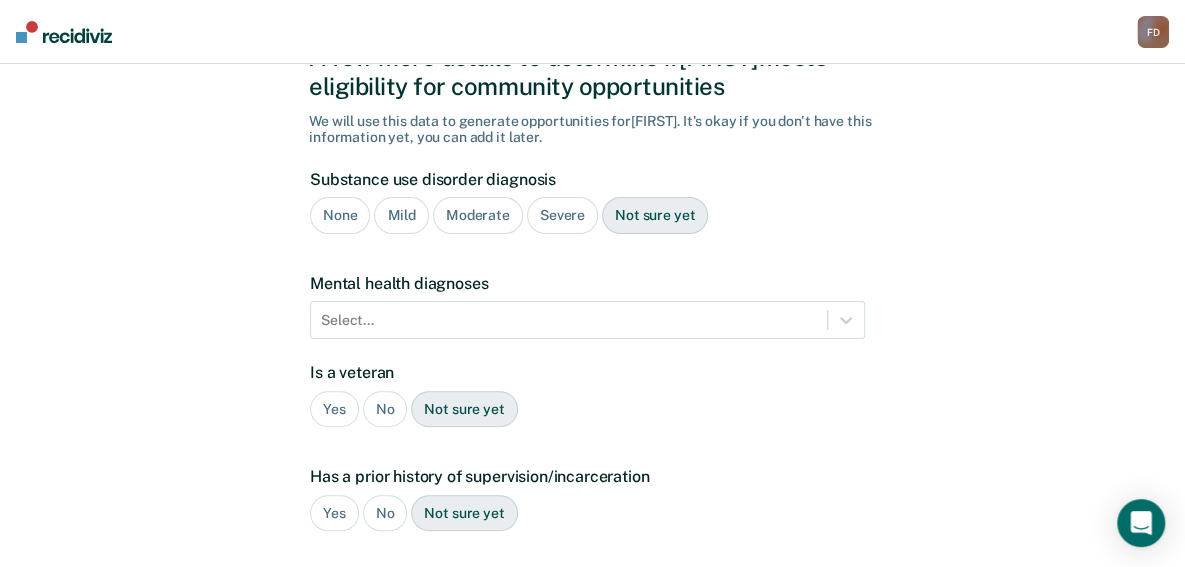 scroll, scrollTop: 91, scrollLeft: 0, axis: vertical 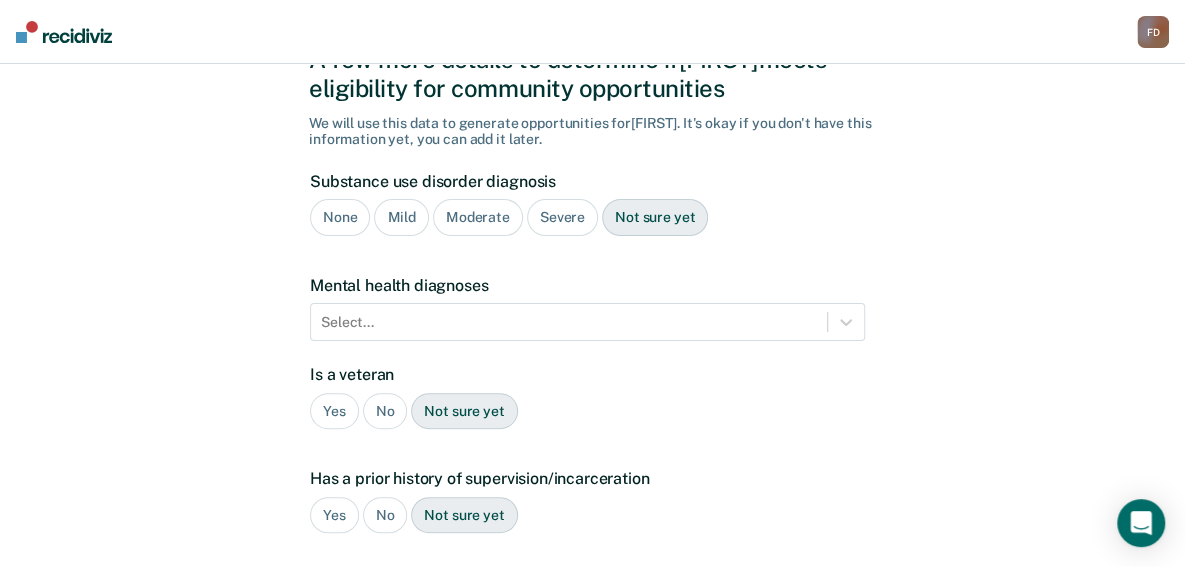 click on "Moderate" at bounding box center [478, 217] 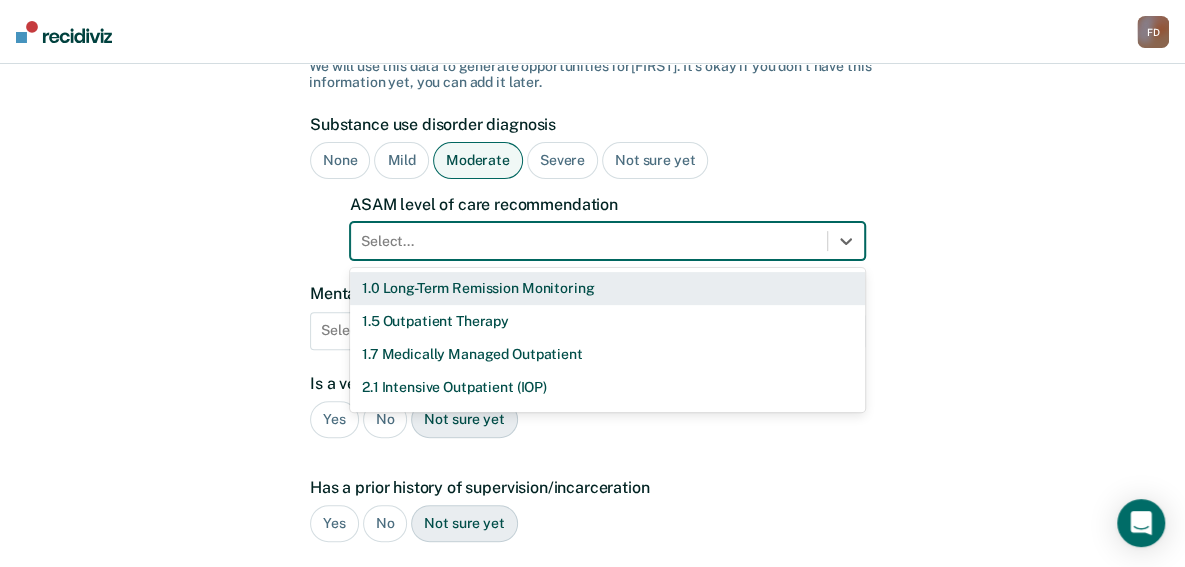 scroll, scrollTop: 156, scrollLeft: 0, axis: vertical 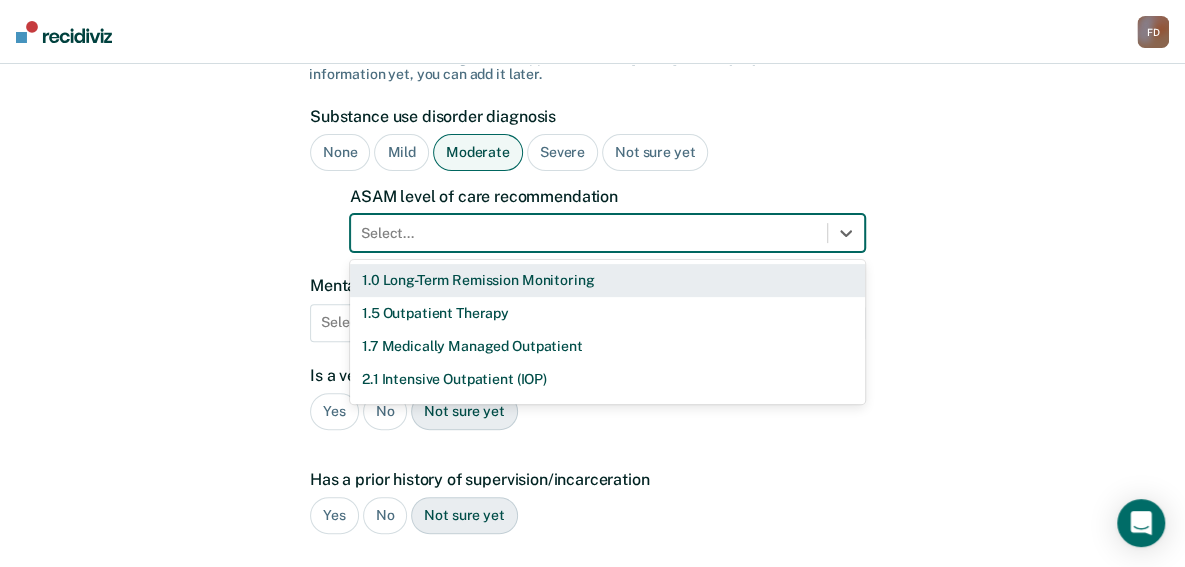 click on "11 results available. Use Up and Down to choose options, press Enter to select the currently focused option, press Escape to exit the menu, press Tab to select the option and exit the menu. Select... 1.0 Long-Term Remission Monitoring 1.5 Outpatient Therapy 1.7 Medically Managed Outpatient 2.1 Intensive Outpatient (IOP) 2.5 High-Intensity Outpatient (HIOP) 2.7 Medically Managed Intensive Outpatient 3.1 Clinically Managed Low-Intensity Residential 3.5 Clinically Managed High-Intensity Residential 3.7 Medically Managed Residential 4.0 Medically Managed Inpatient None" at bounding box center (607, 233) 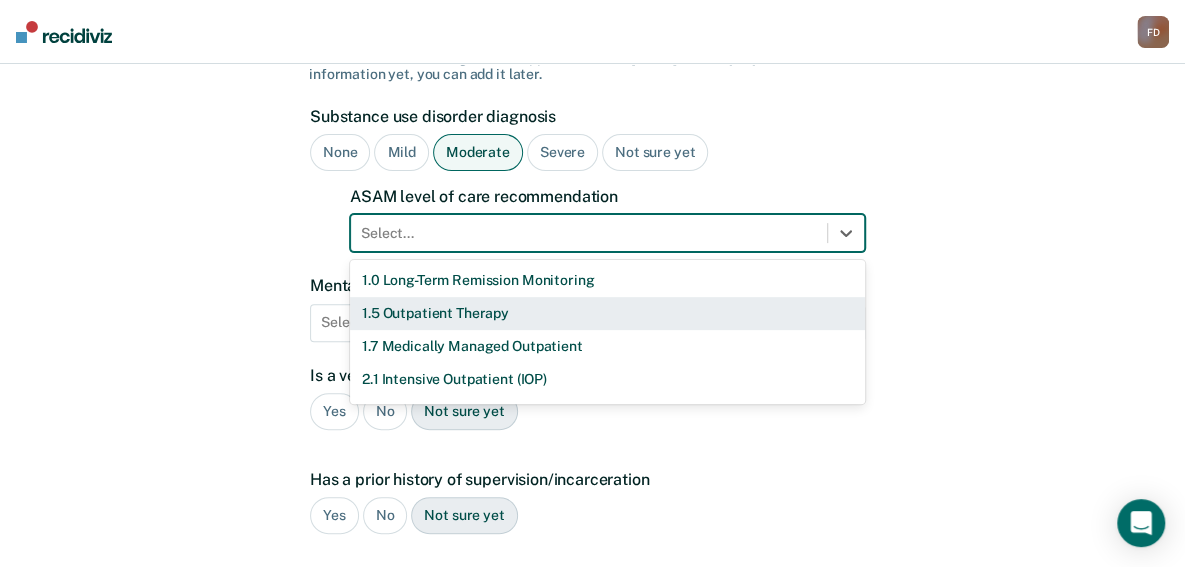 click on "1.5 Outpatient Therapy" at bounding box center (607, 313) 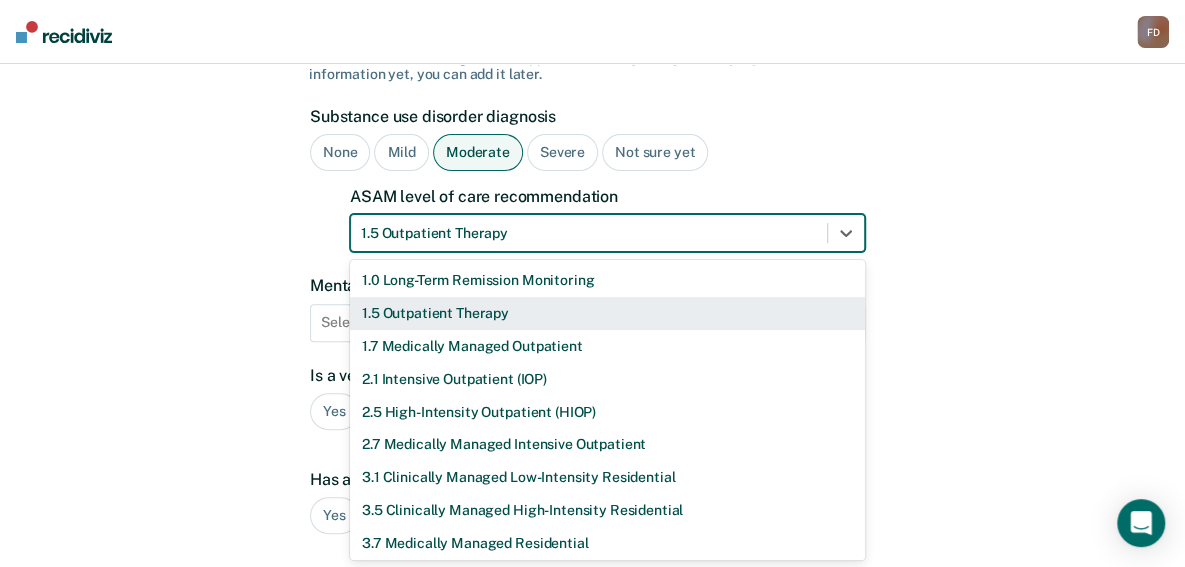 click at bounding box center (589, 233) 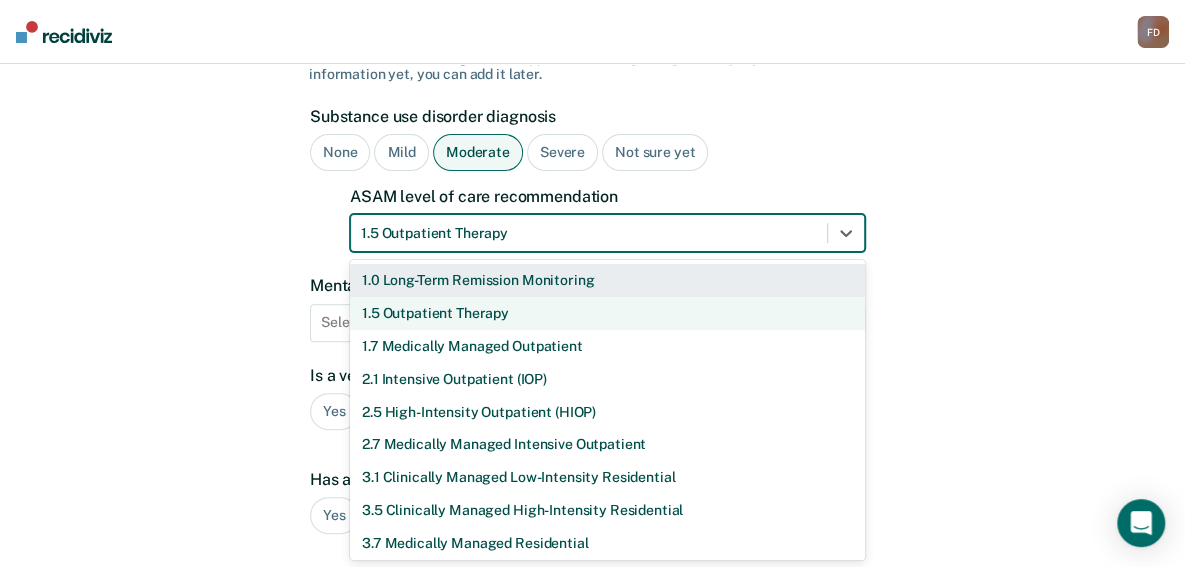 click on "1.0 Long-Term Remission Monitoring" at bounding box center [607, 280] 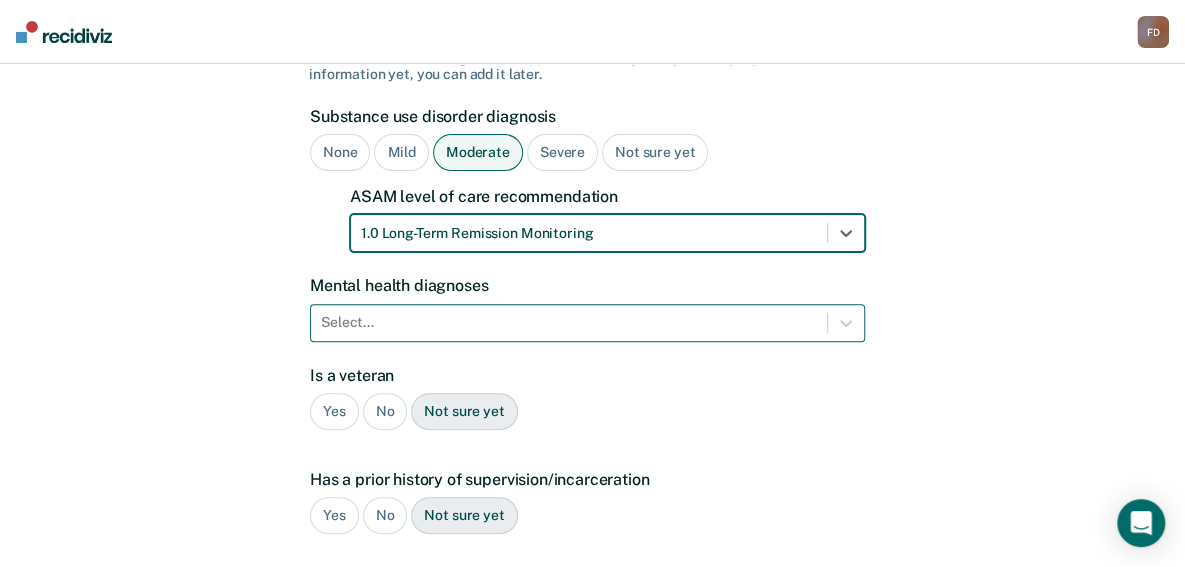 scroll, scrollTop: 246, scrollLeft: 0, axis: vertical 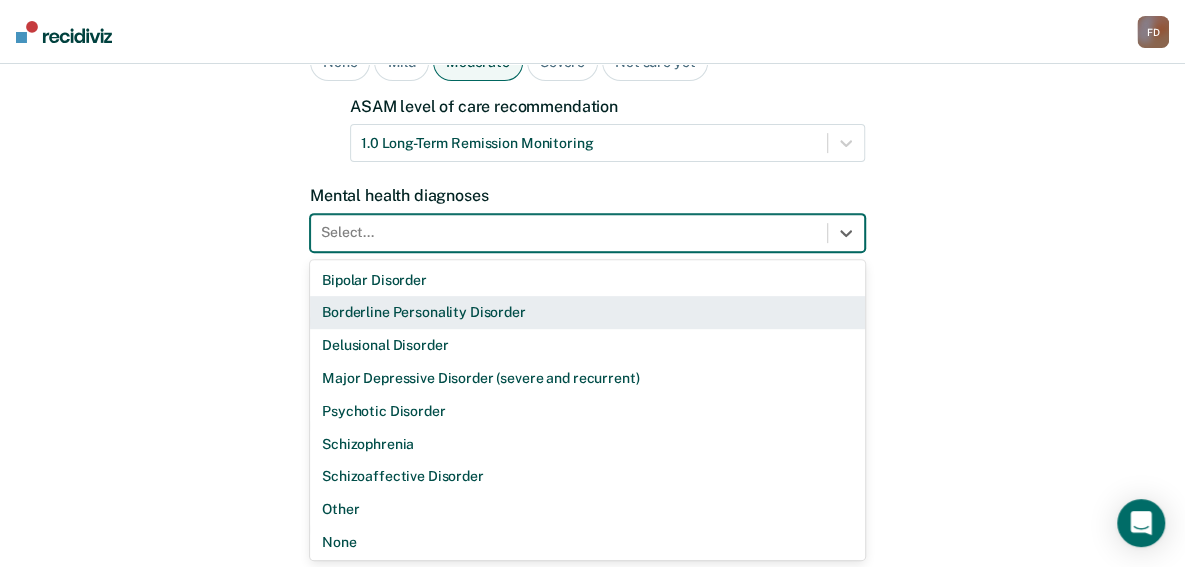 click on "9 results available. Use Up and Down to choose options, press Enter to select the currently focused option, press Escape to exit the menu, press Tab to select the option and exit the menu. Select... Bipolar Disorder Borderline Personality Disorder Delusional Disorder Major Depressive Disorder (severe and recurrent) Psychotic Disorder Schizophrenia Schizoaffective Disorder Other None" at bounding box center [587, 233] 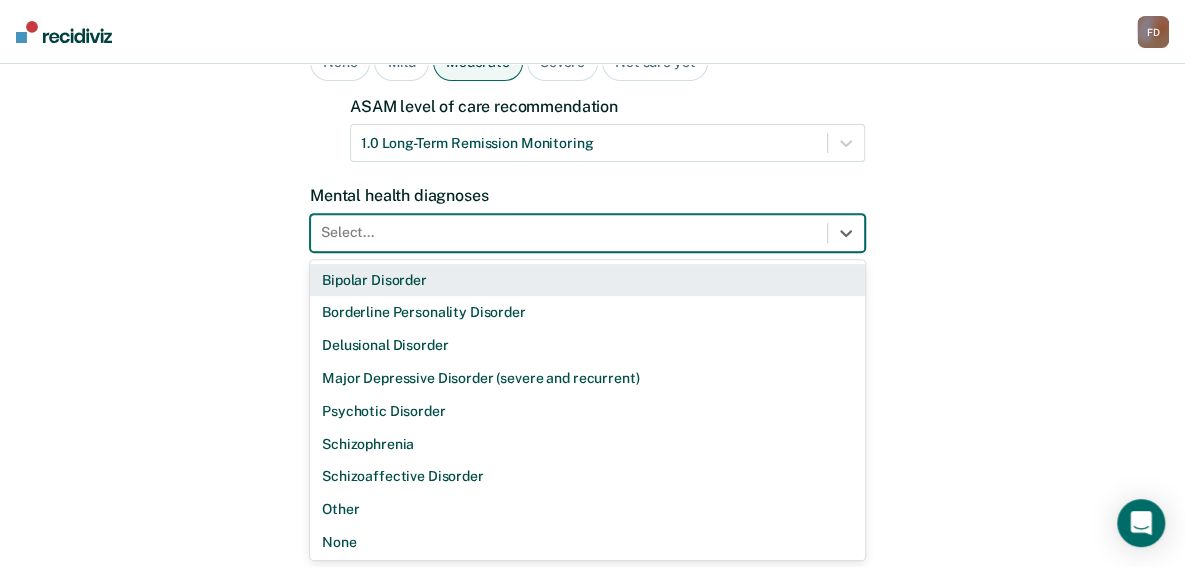 click on "Bipolar Disorder" at bounding box center (587, 280) 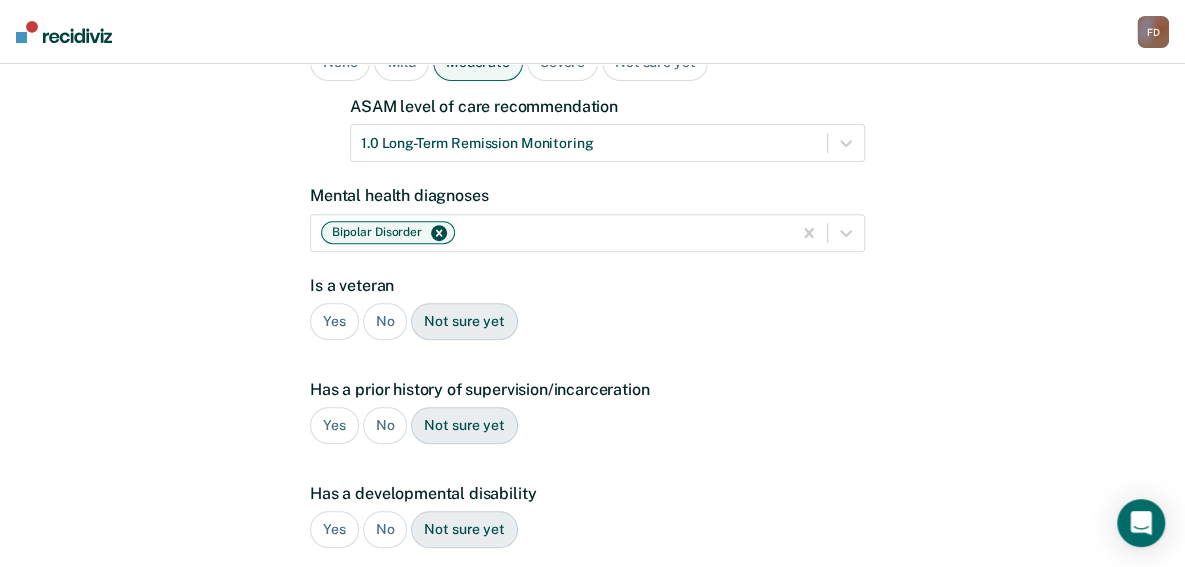 click on "No" at bounding box center [385, 321] 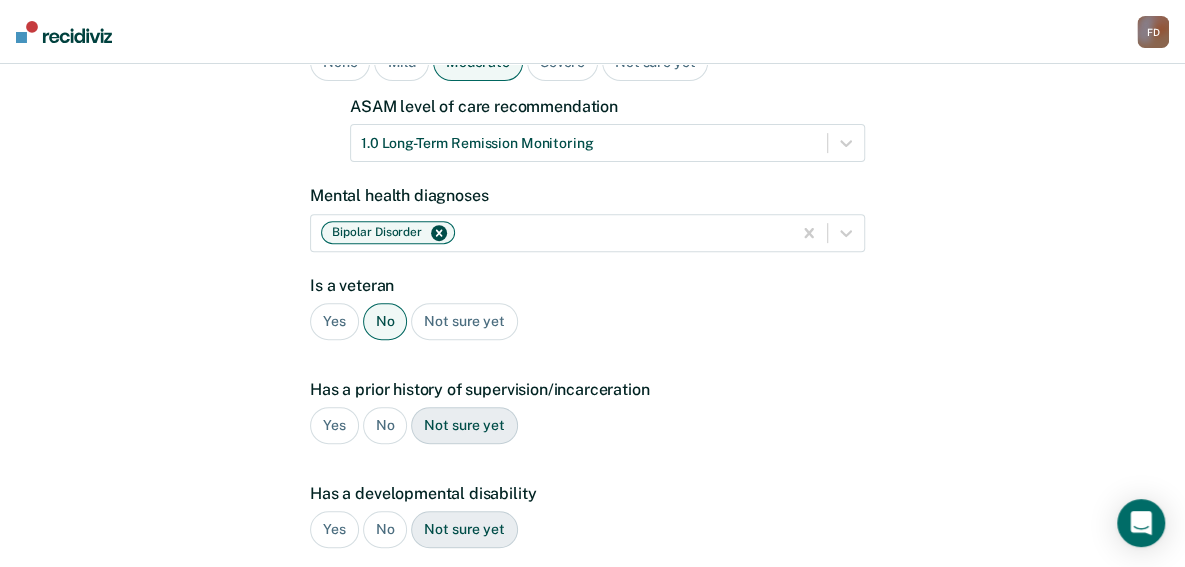 click on "Yes" at bounding box center [334, 425] 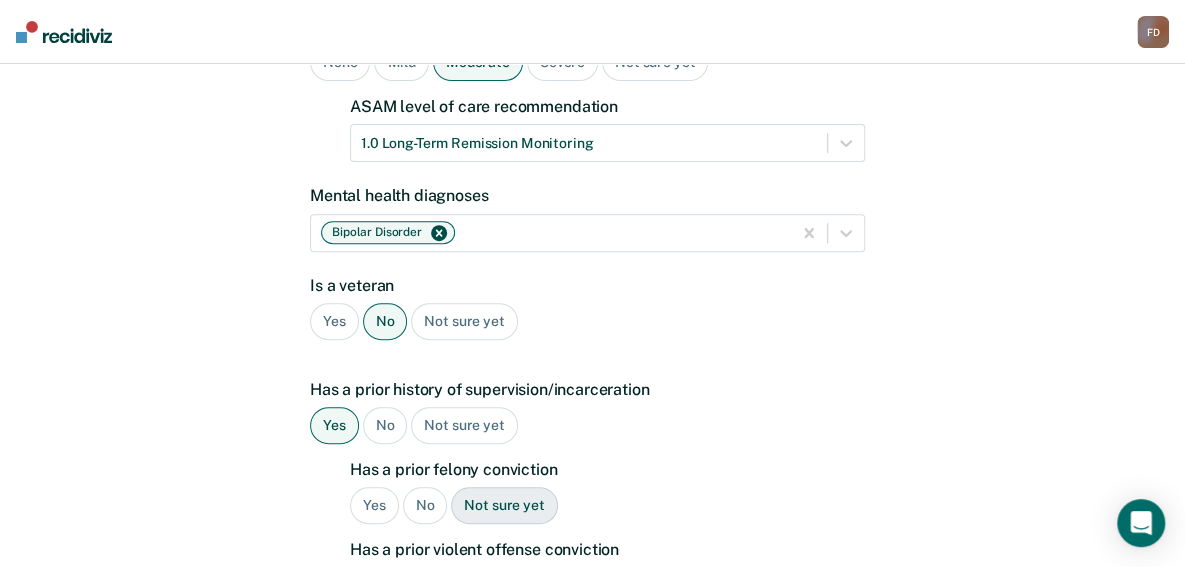 click on "Yes" at bounding box center [374, 505] 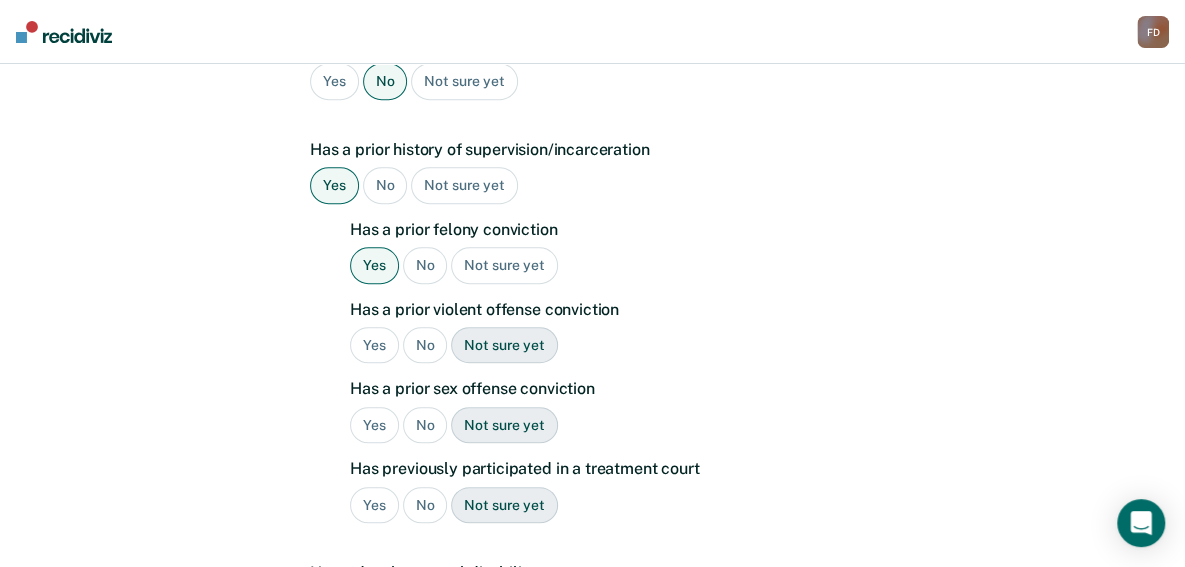 scroll, scrollTop: 539, scrollLeft: 0, axis: vertical 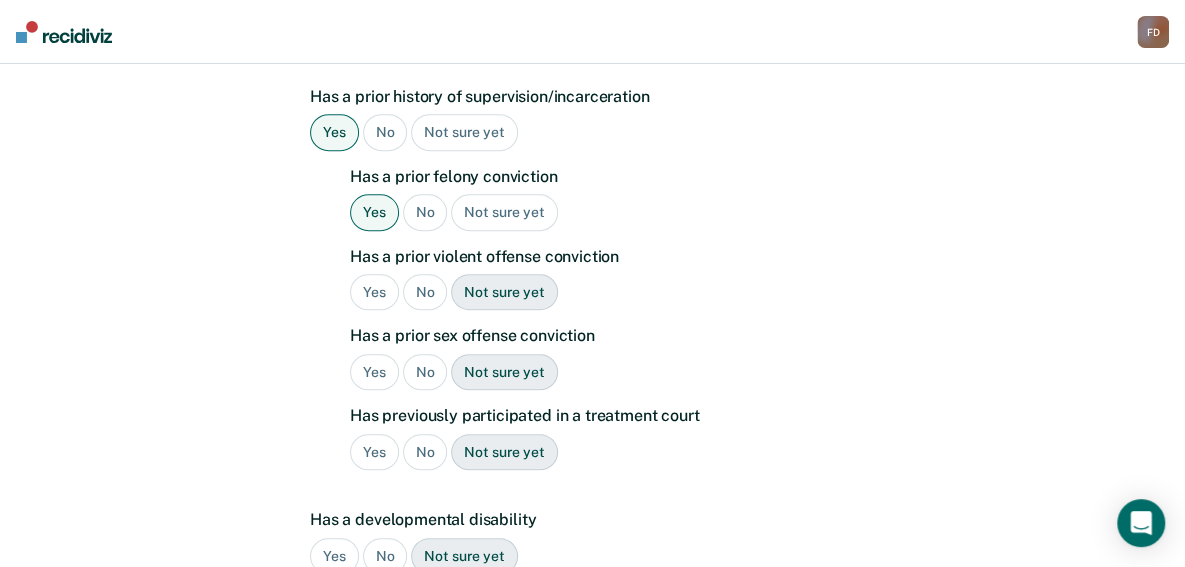click on "Yes" at bounding box center (374, 292) 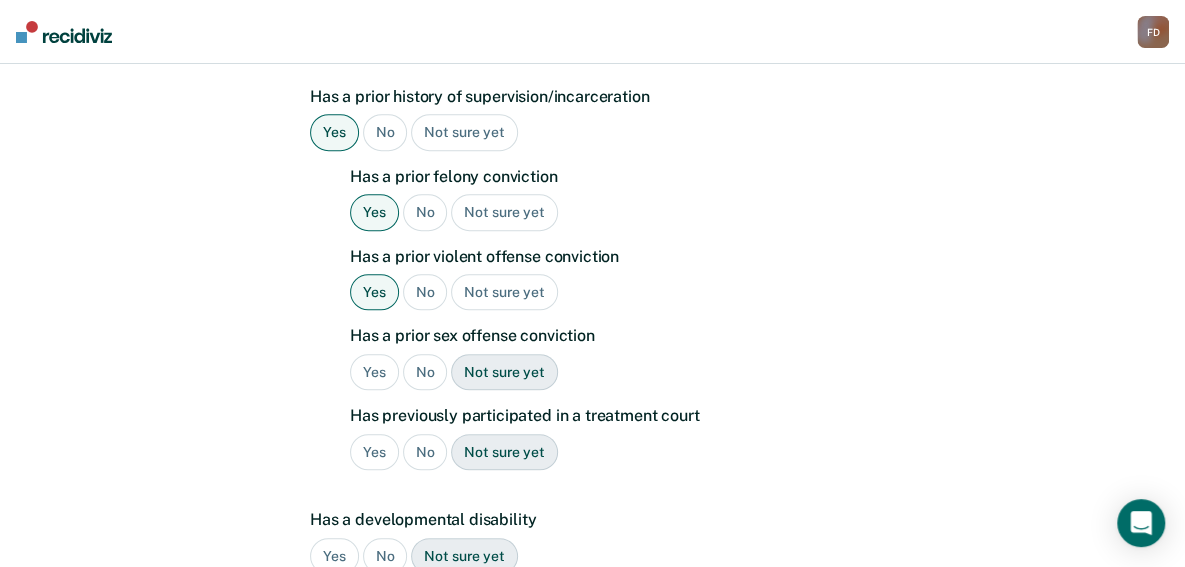 click on "No" at bounding box center (425, 372) 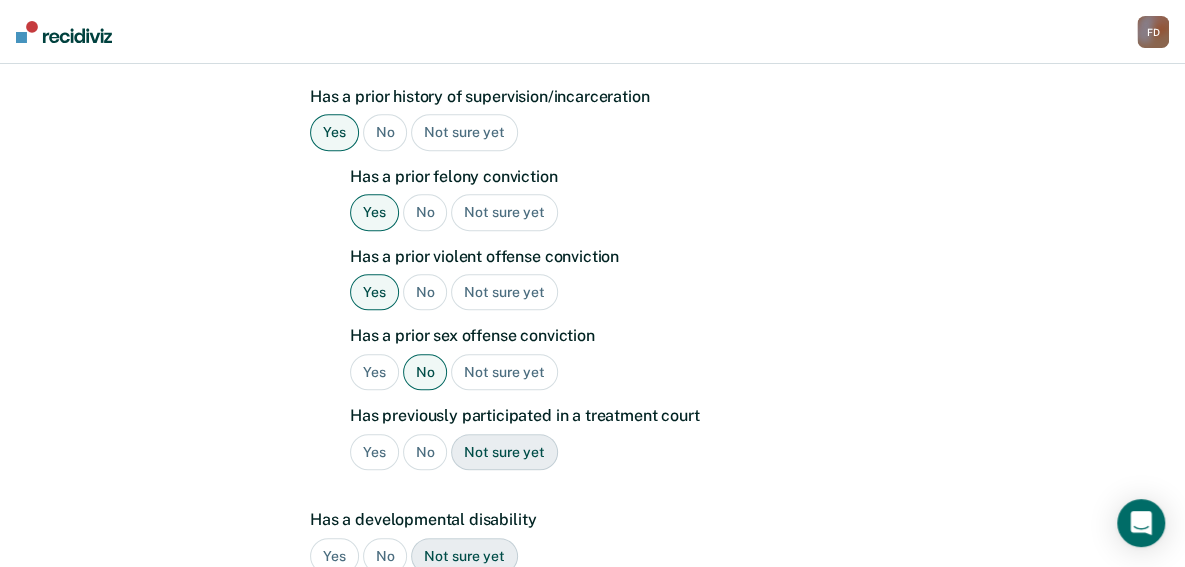 click on "Yes" at bounding box center (374, 452) 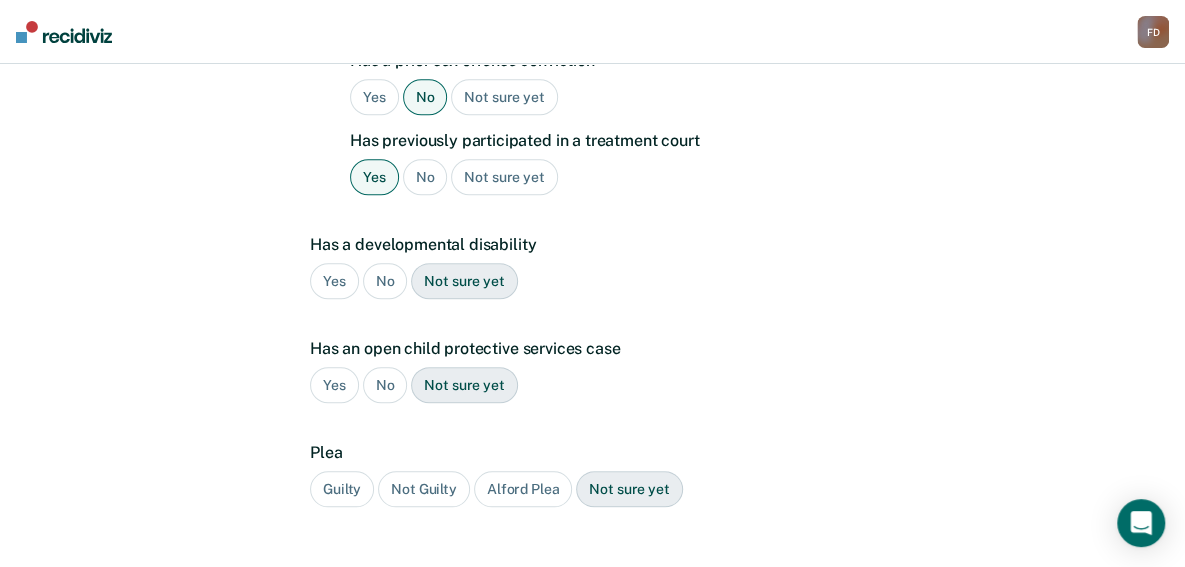 scroll, scrollTop: 819, scrollLeft: 0, axis: vertical 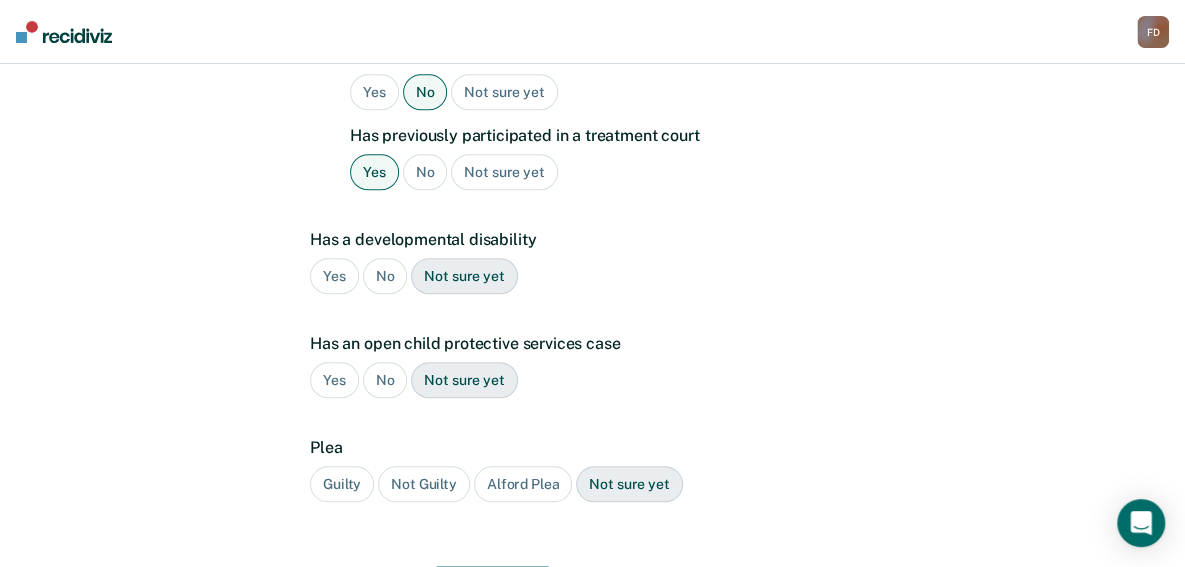 click on "No" at bounding box center [385, 276] 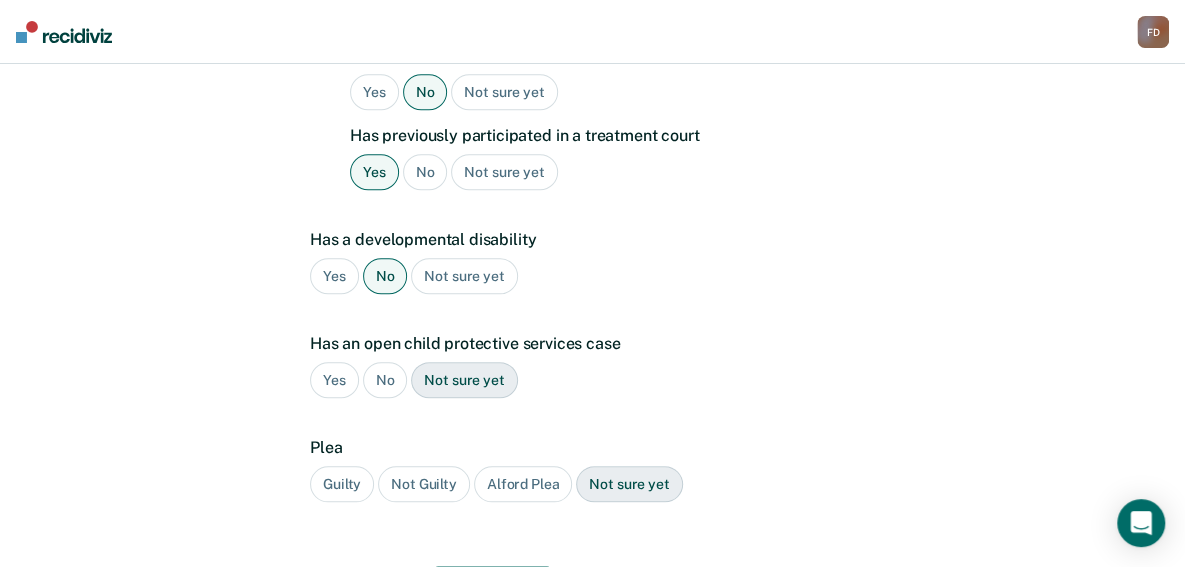 click on "No" at bounding box center [385, 380] 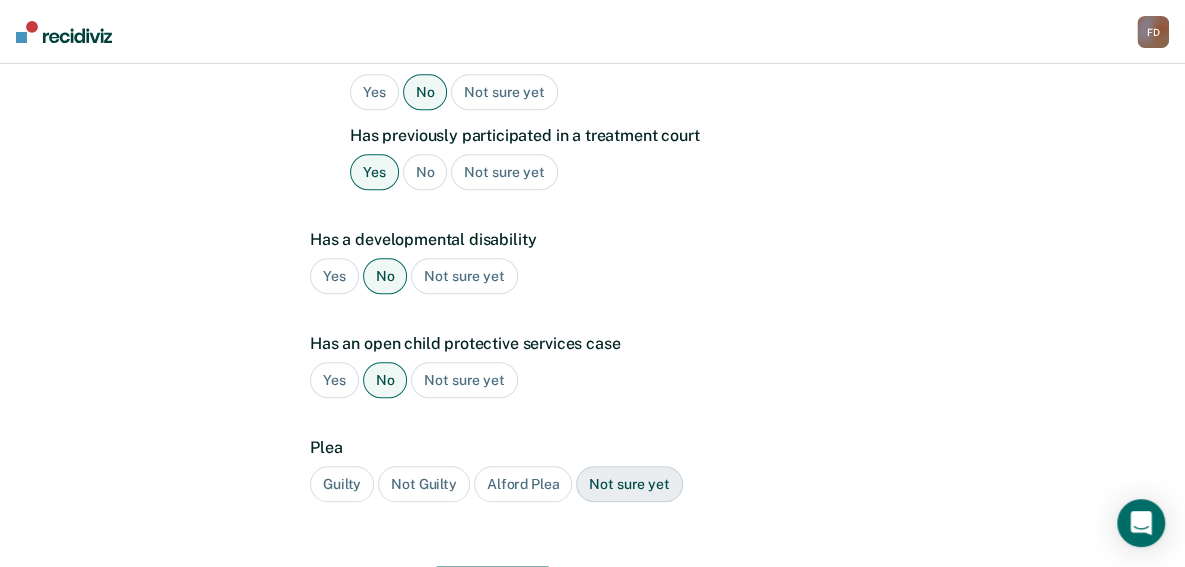 click on "Guilty" at bounding box center [342, 484] 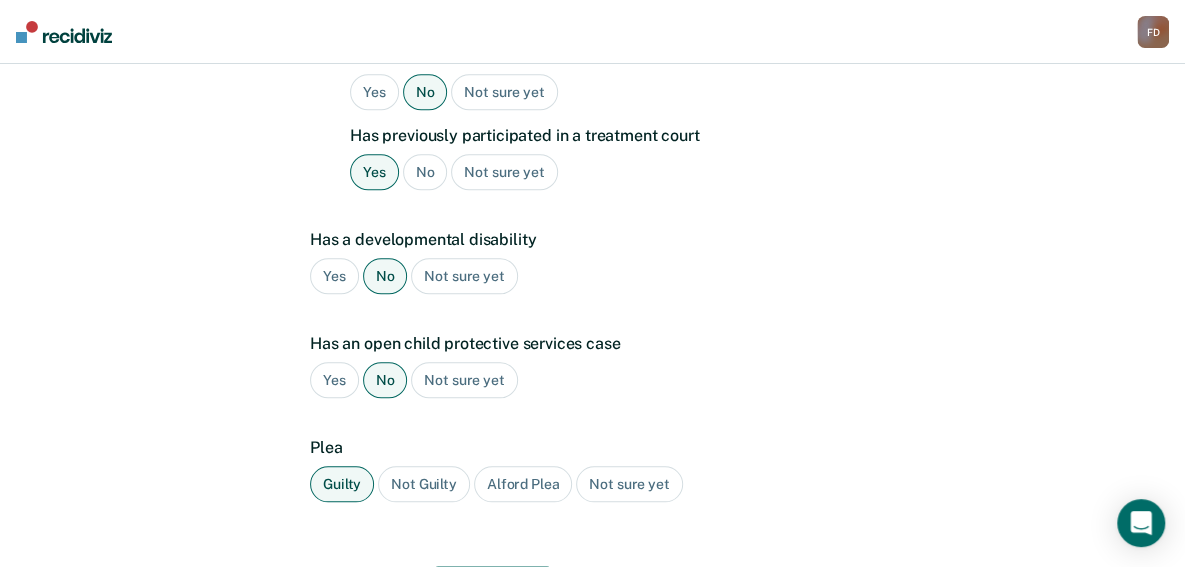 click on "Next" at bounding box center [492, 590] 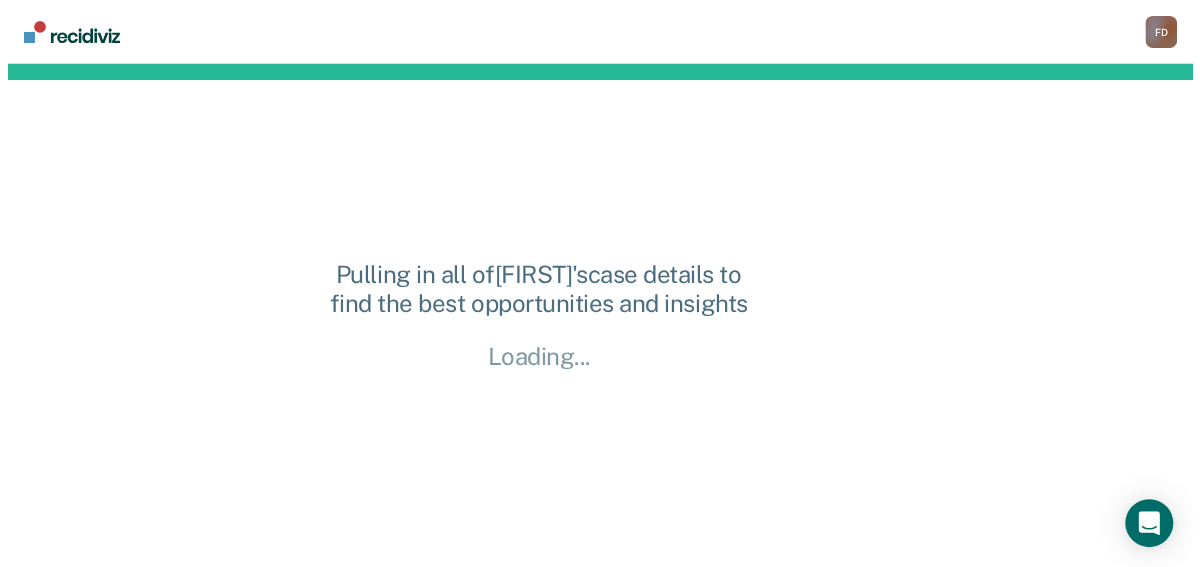 scroll, scrollTop: 0, scrollLeft: 0, axis: both 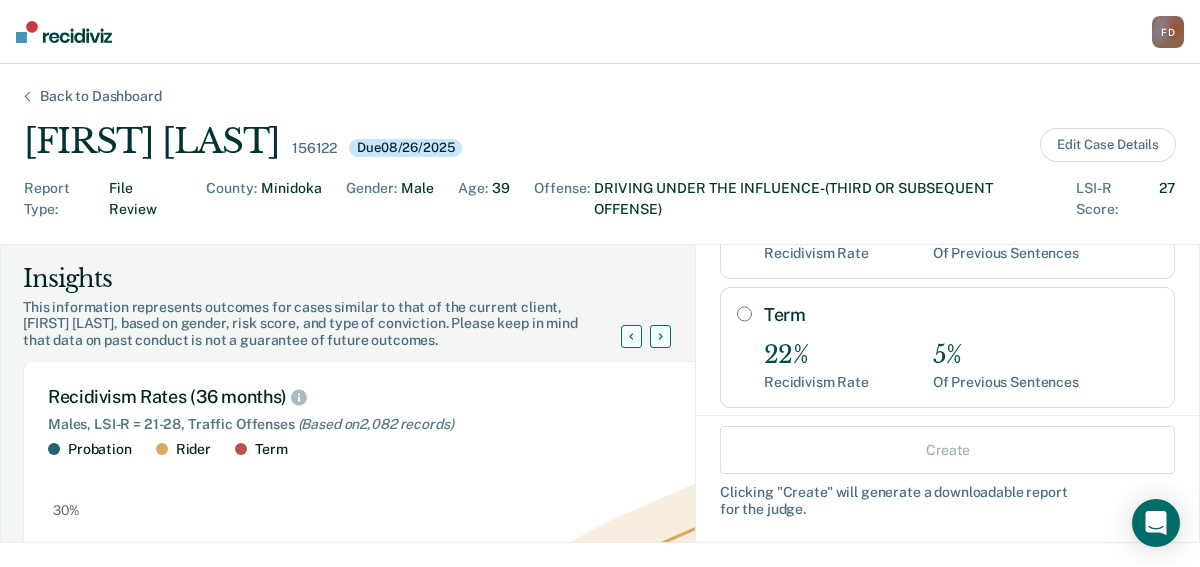 click on "Term" at bounding box center [744, 314] 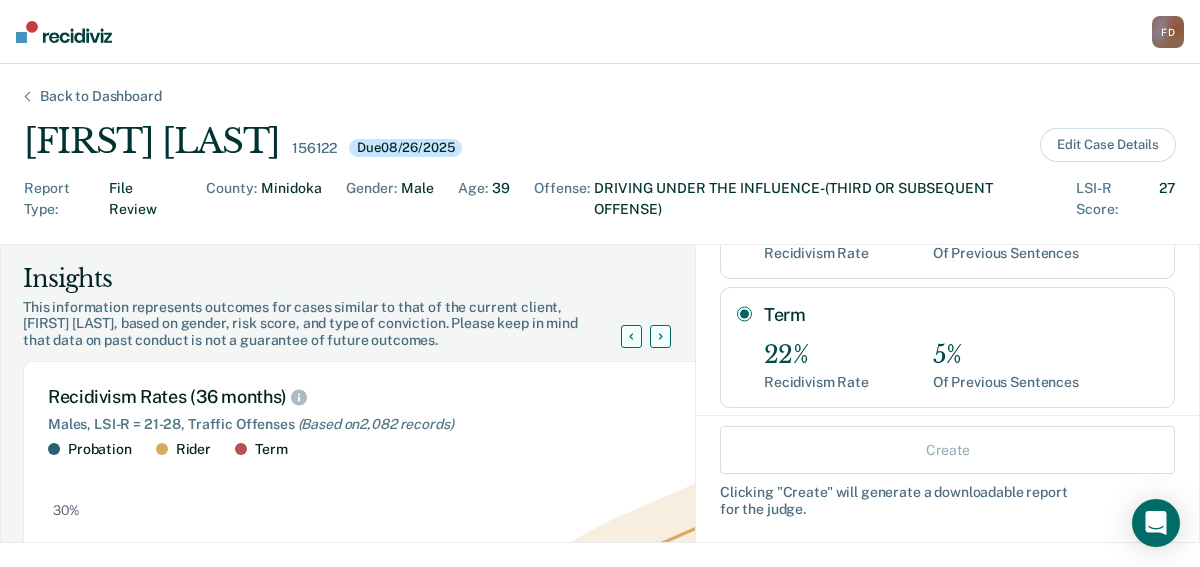 radio on "true" 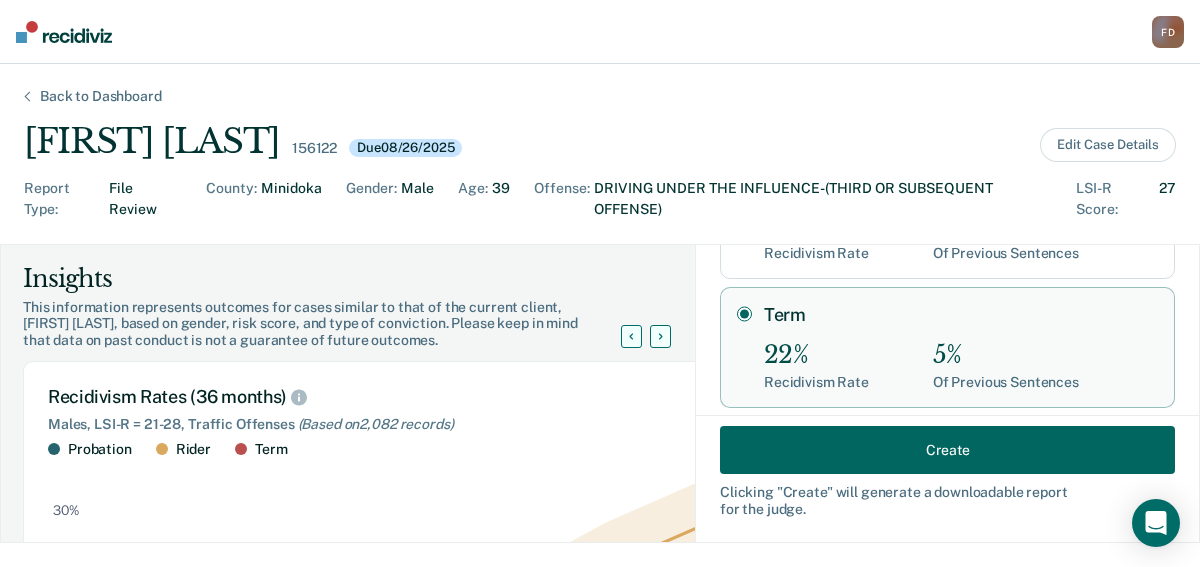 click on "Create" at bounding box center [947, 450] 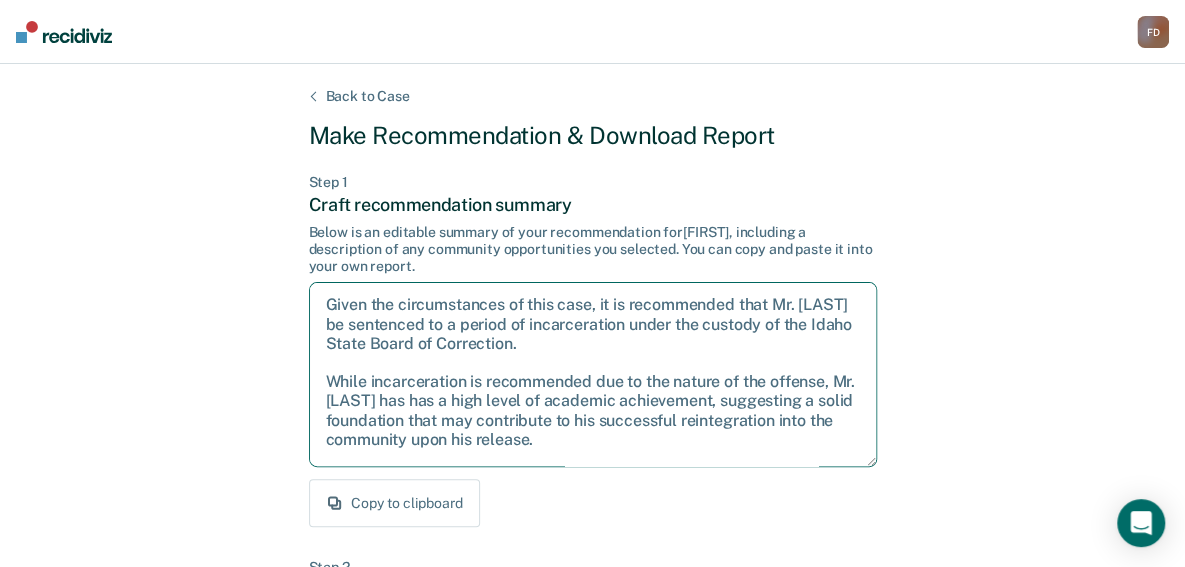 scroll, scrollTop: 89, scrollLeft: 0, axis: vertical 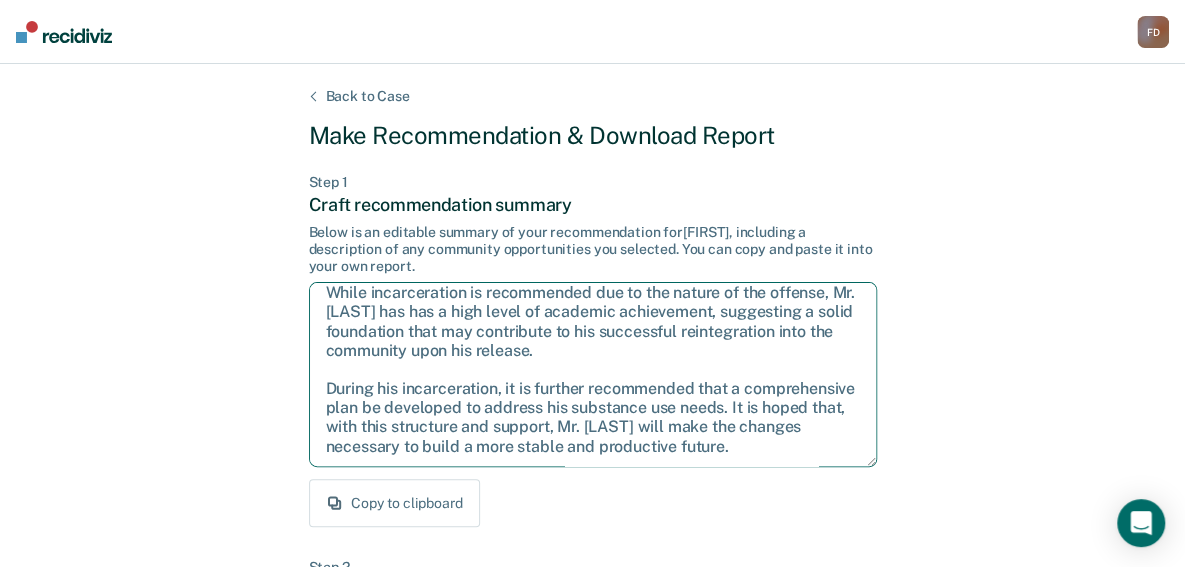 drag, startPoint x: 329, startPoint y: 308, endPoint x: 690, endPoint y: 479, distance: 399.45212 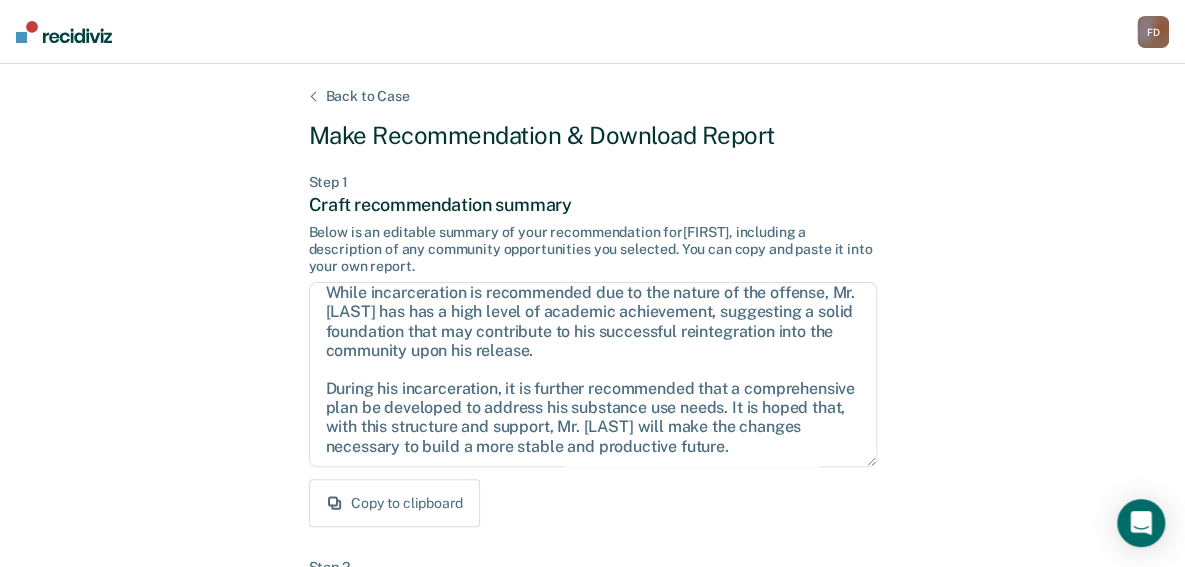 click on "Copy to clipboard" at bounding box center (593, 503) 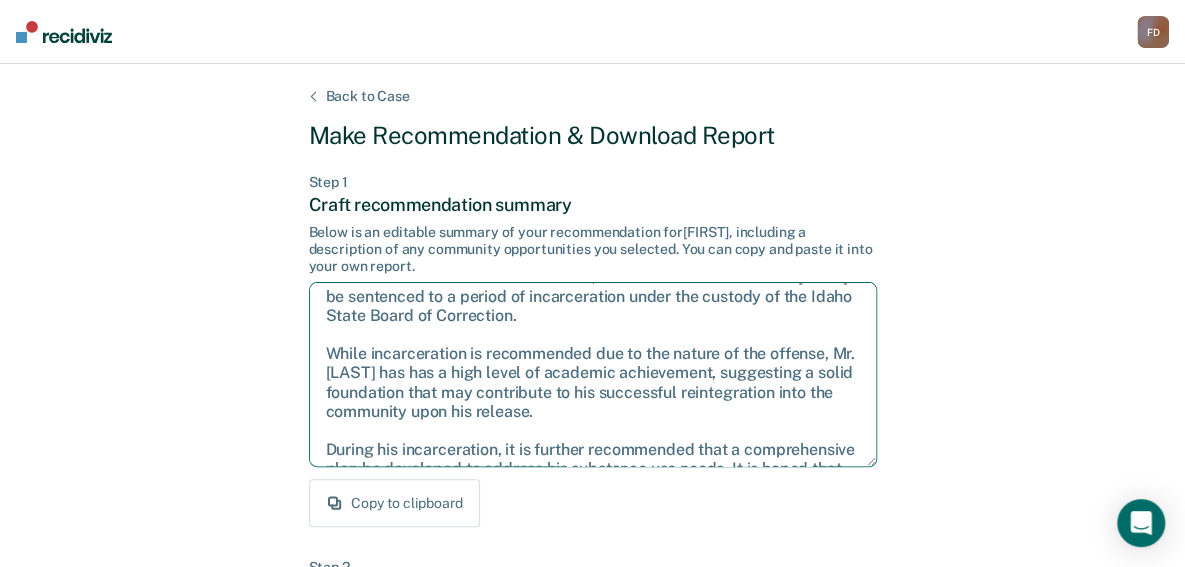 scroll, scrollTop: 0, scrollLeft: 0, axis: both 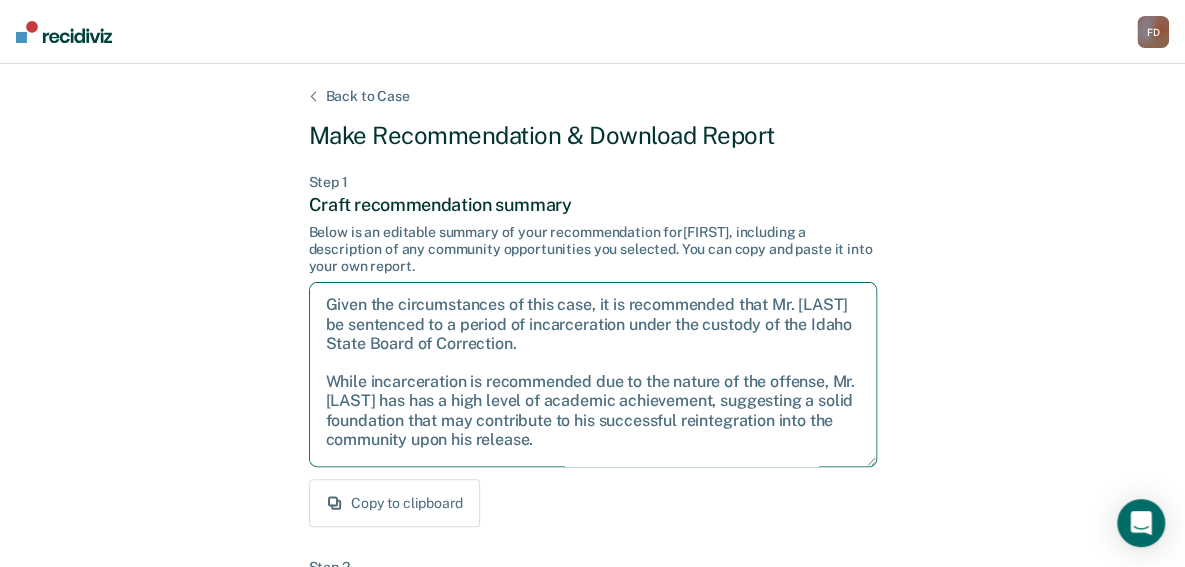 drag, startPoint x: 831, startPoint y: 451, endPoint x: 318, endPoint y: 306, distance: 533.0985 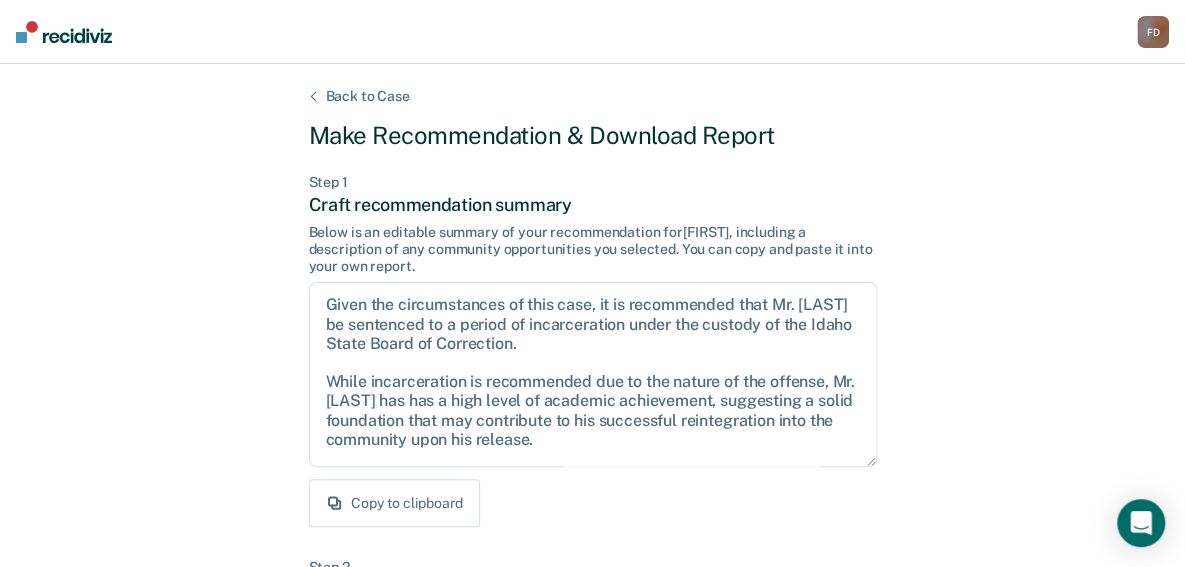 click on "Back to Case Make Recommendation & Download Report Step 1 Craft recommendation summary Below is an editable summary of your recommendation for [FIRST] , including a description of any community opportunities you selected. You can copy and paste it into your own report. Given the circumstances of this case, it is recommended that Mr. [LAST] be sentenced to a period of incarceration under the custody of the Idaho State Board of Correction.
While incarceration is recommended due to the nature of the offense, Mr. [LAST] has has a high level of academic achievement, suggesting a solid foundation that may contribute to his successful reintegration into the community upon his release.
During his incarceration, it is further recommended that a comprehensive plan be developed to address his substance use needs. It is hoped that, with this structure and support, Mr. [LAST] will make the changes necessary to build a more stable and productive future.  Copy to clipboard Step 2 Download Insights Report August 06, 2025" at bounding box center (592, 602) 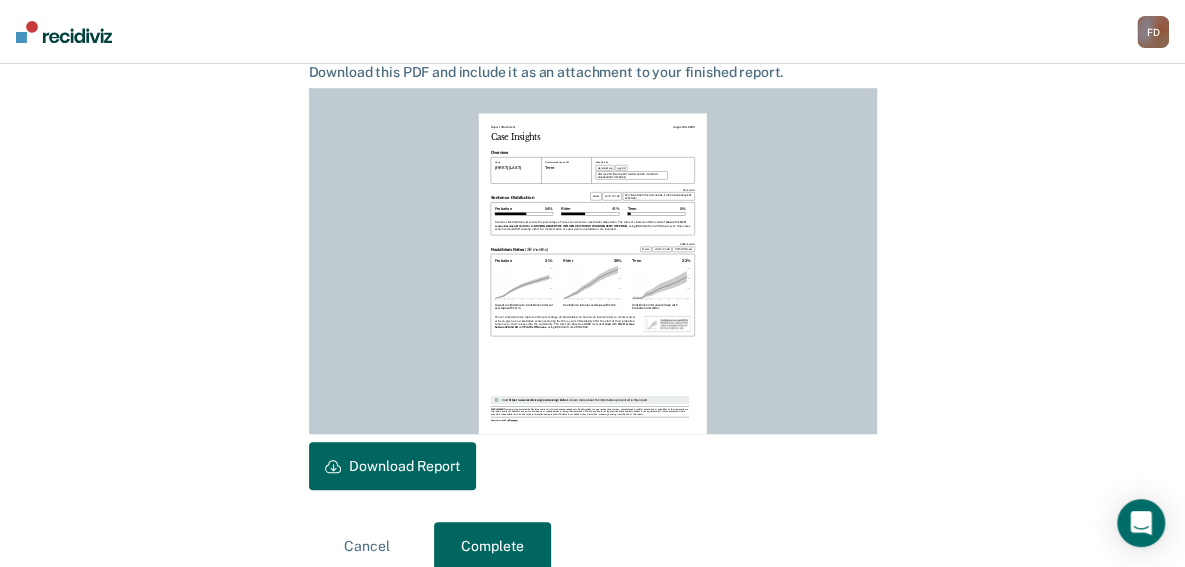 scroll, scrollTop: 572, scrollLeft: 0, axis: vertical 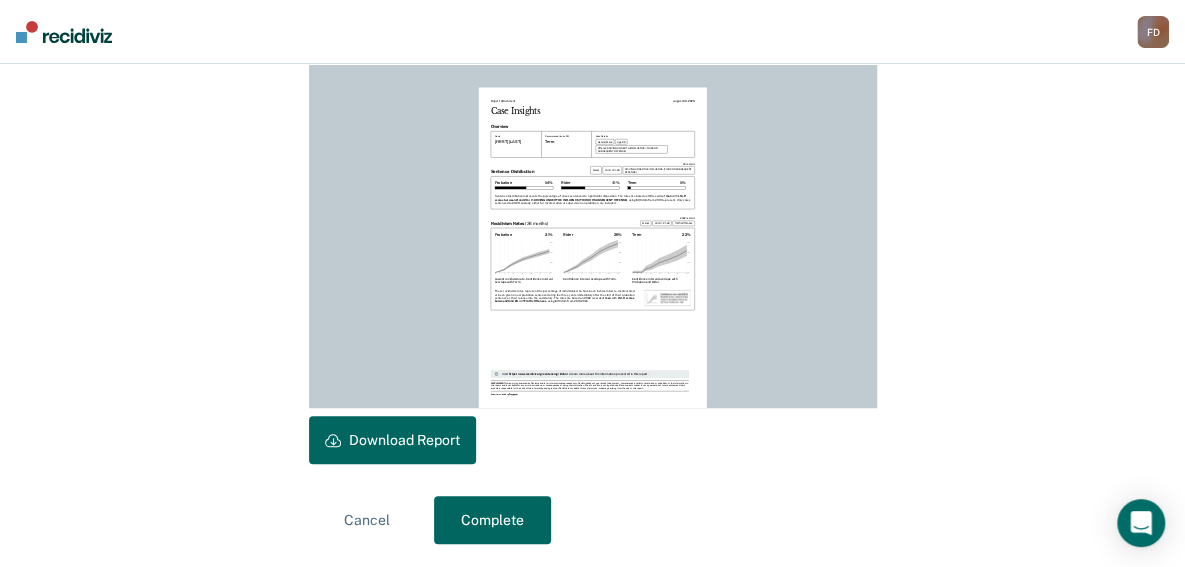 click on "Download Report" at bounding box center (392, 440) 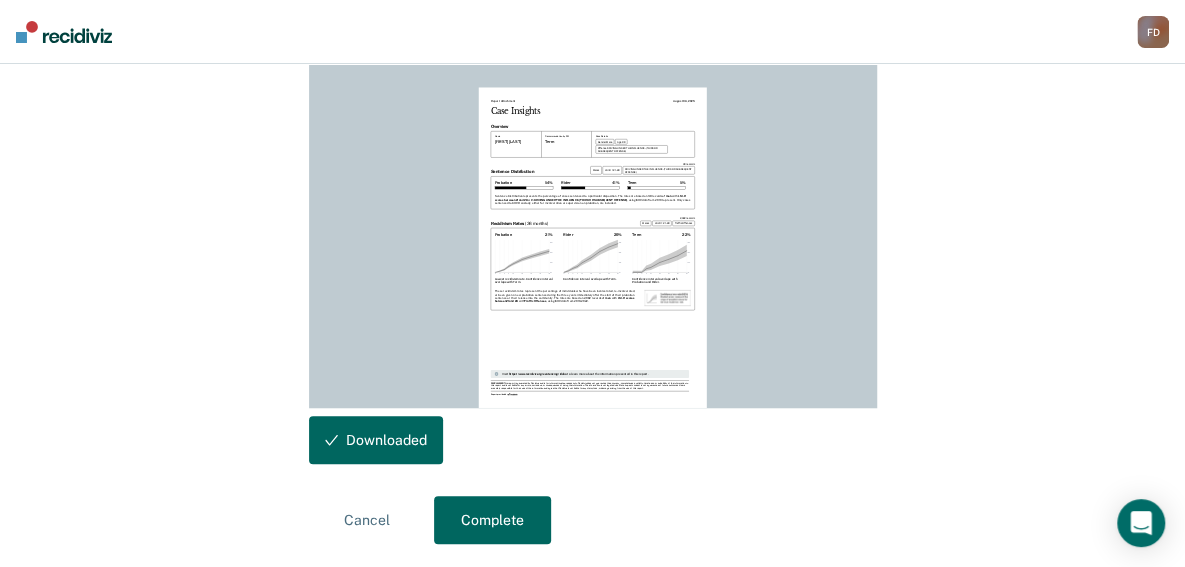 scroll, scrollTop: 0, scrollLeft: 0, axis: both 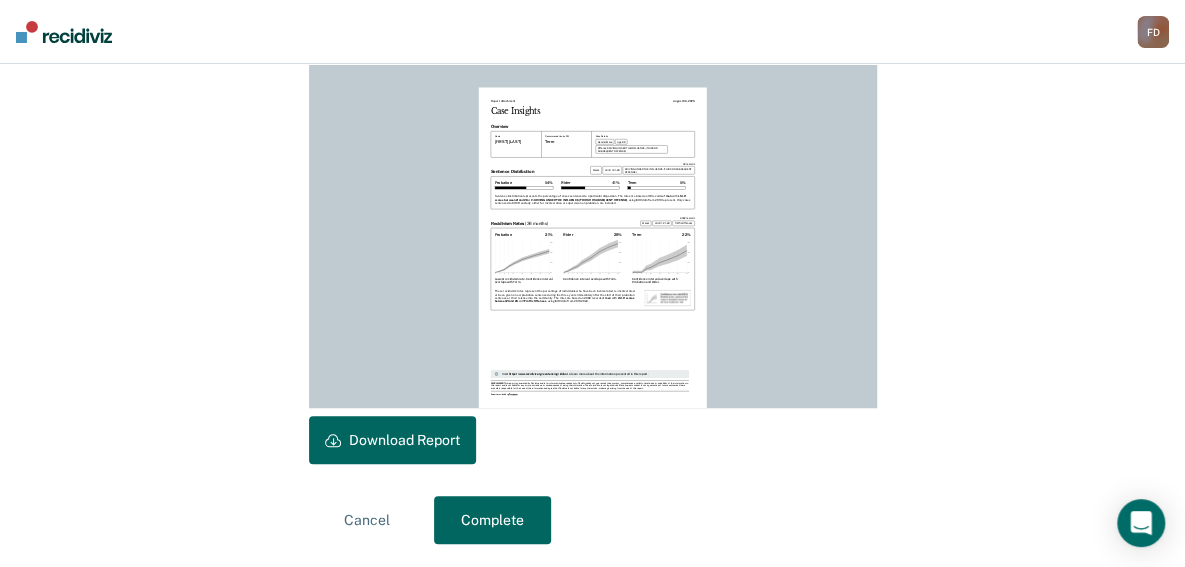 click on "Complete" at bounding box center (492, 520) 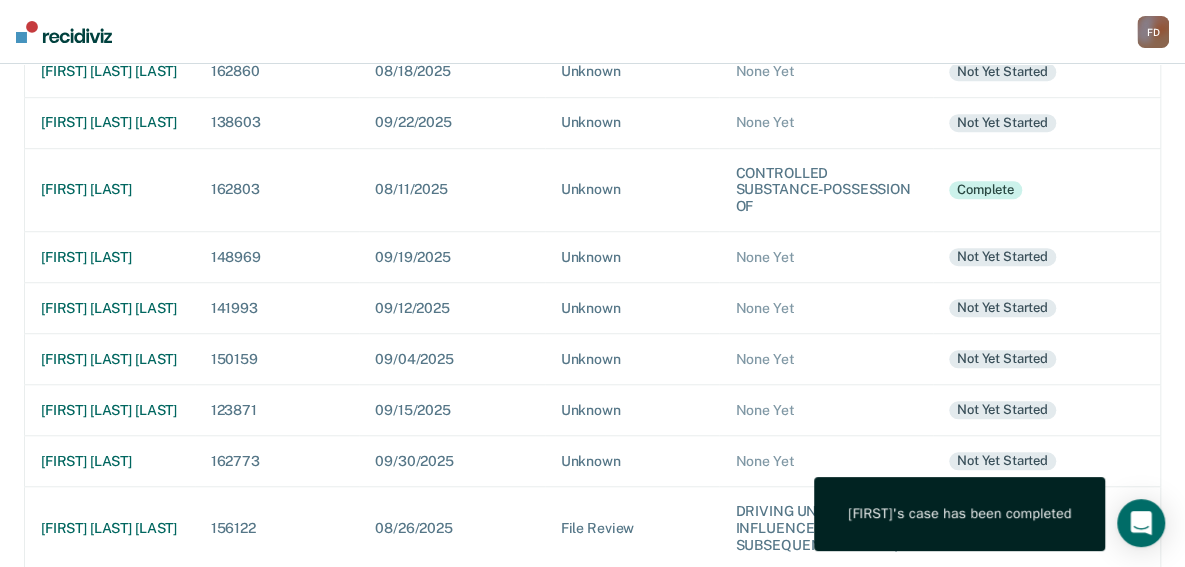 scroll, scrollTop: 0, scrollLeft: 0, axis: both 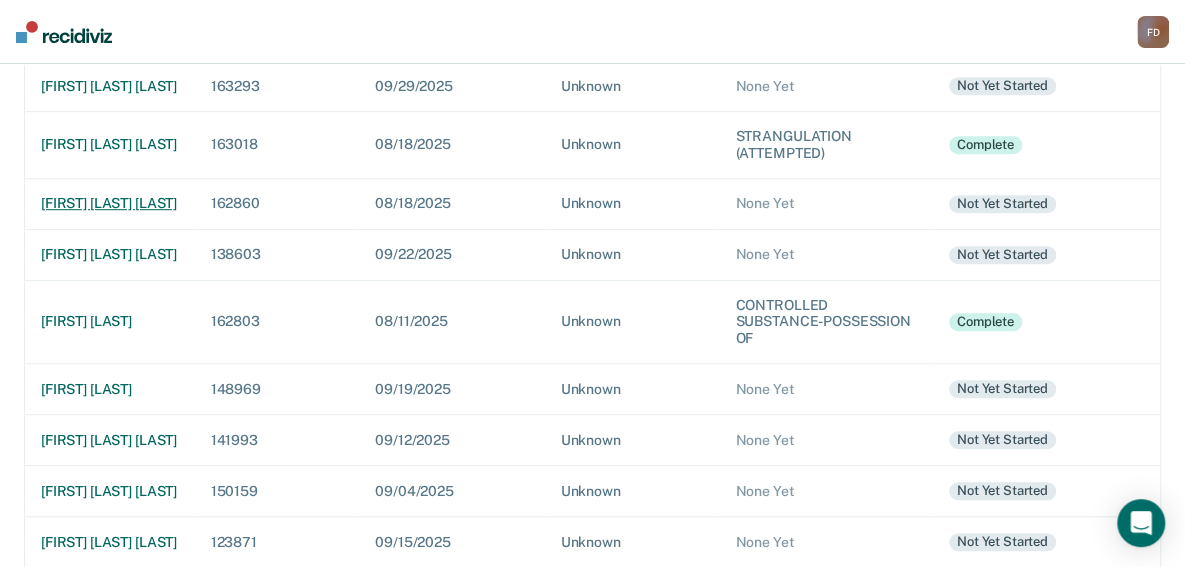 click on "[FIRST] [LAST] [LAST]" at bounding box center (110, 203) 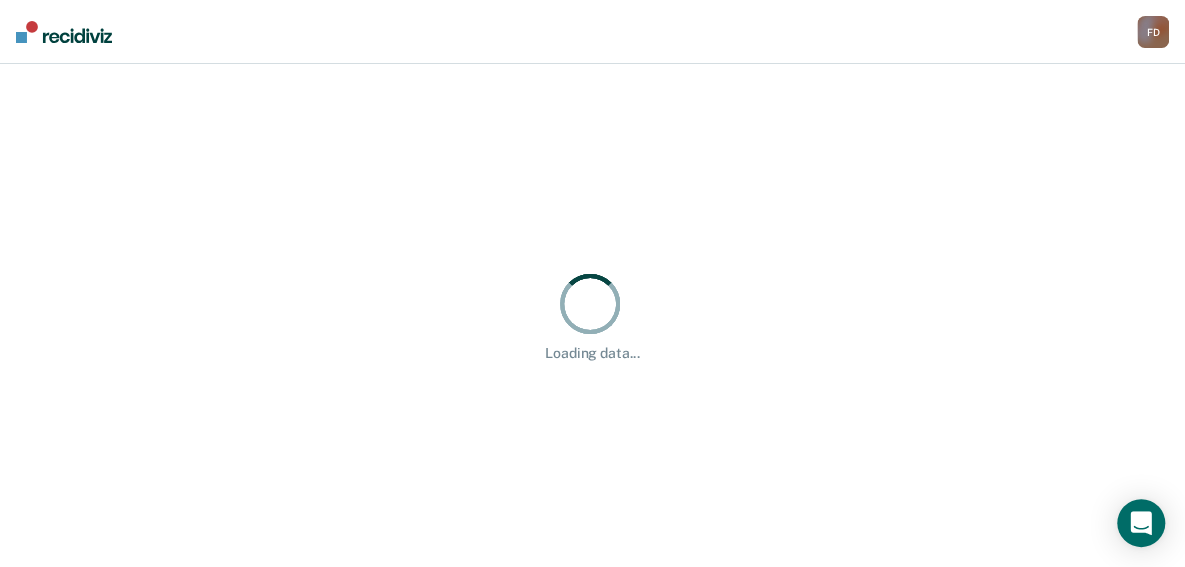 scroll, scrollTop: 0, scrollLeft: 0, axis: both 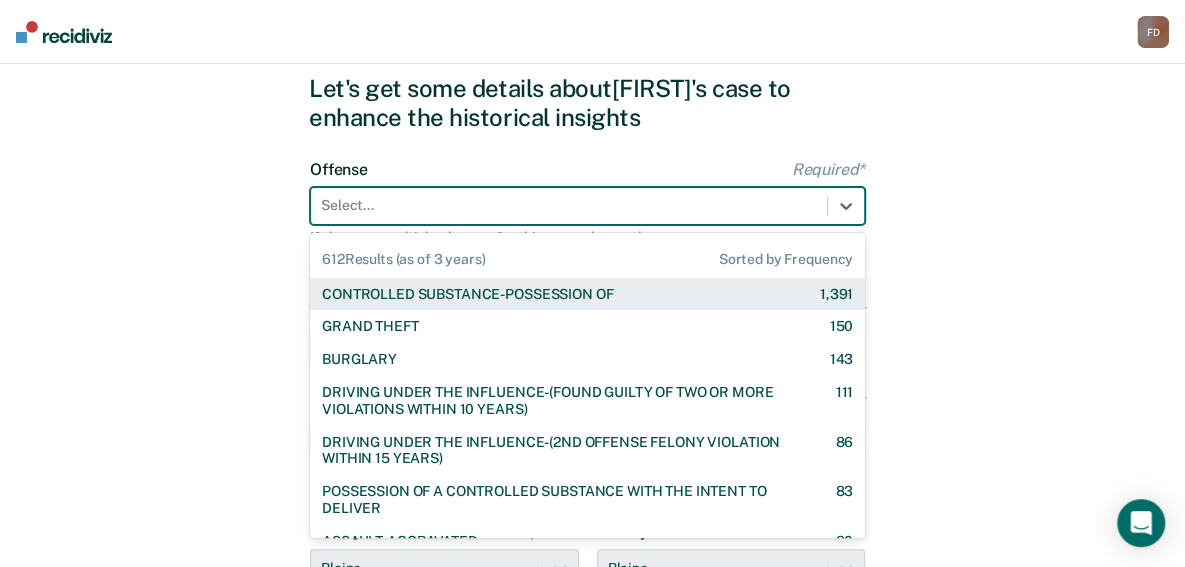 click on "612 results available. Use Up and Down to choose options, press Enter to select the currently focused option, press Escape to exit the menu, press Tab to select the option and exit the menu. Select... 612  Results (as of 3 years) Sorted by Frequency CONTROLLED SUBSTANCE-POSSESSION OF 1,391 GRAND THEFT 150 BURGLARY 143 DRIVING UNDER THE INFLUENCE-(FOUND GUILTY OF TWO OR MORE VIOLATIONS WITHIN 10 YEARS) 111 DRIVING UNDER THE INFLUENCE-(2ND OFFENSE FELONY VIOLATION WITHIN 15 YEARS) 86 POSSESSION OF A CONTROLLED SUBSTANCE WITH THE INTENT TO DELIVER 83 ASSAULT-AGGRAVATED 80 WEAPON-UNLAWFUL POSSESSION BY CONVICTED FELON 63 BATTERY-DOMESTIC VIOLENCE WITH TRAUMATIC INJURY 60 DRIVING UNDER THE INFLUENCE I18-8004 {M} 57 ELUDING A POLICE OFFICER IN A MOTOR VEHICLE 55 DRIVING UNDER THE INFLUENCE-(THIRD OR SUBSEQUENT OFFENSE) 35 FORGERY 31 PROPERTY-MALICIOUS INJURY TO PROPERTY 30 ASSAULT-DOMESTIC VIOLENCE I18-918(3)(A) {M} 29 CHILDREN-INJURY TO CHILD 28 25 24 23 DOMESTIC BATTERY OR ASSAULT -IN THE PRESENCE OF A CHILD 23 9" at bounding box center (587, 206) 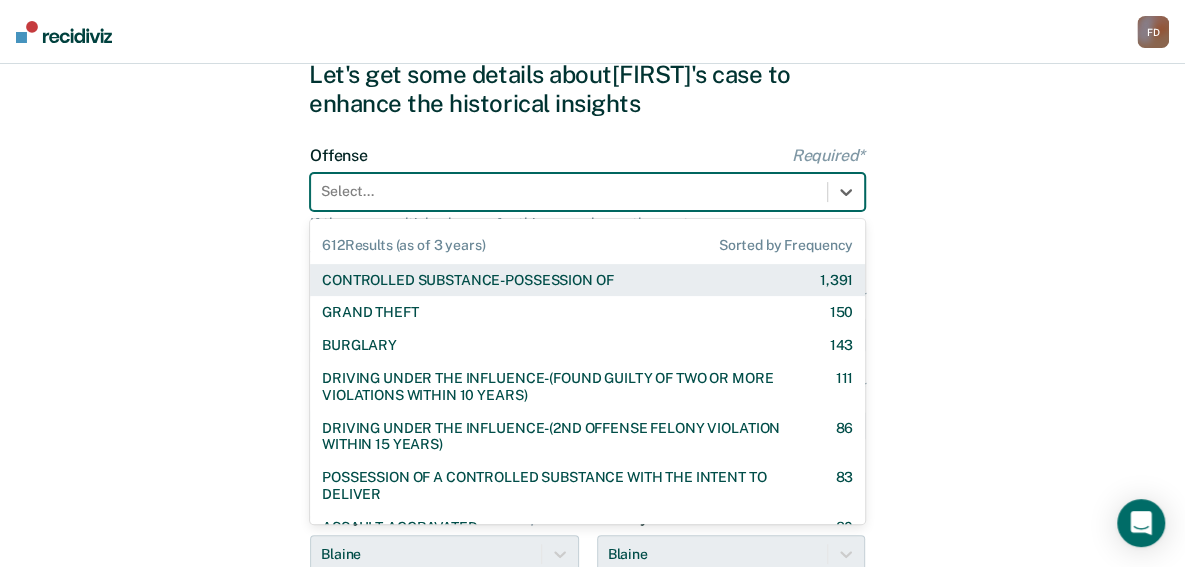 scroll, scrollTop: 76, scrollLeft: 0, axis: vertical 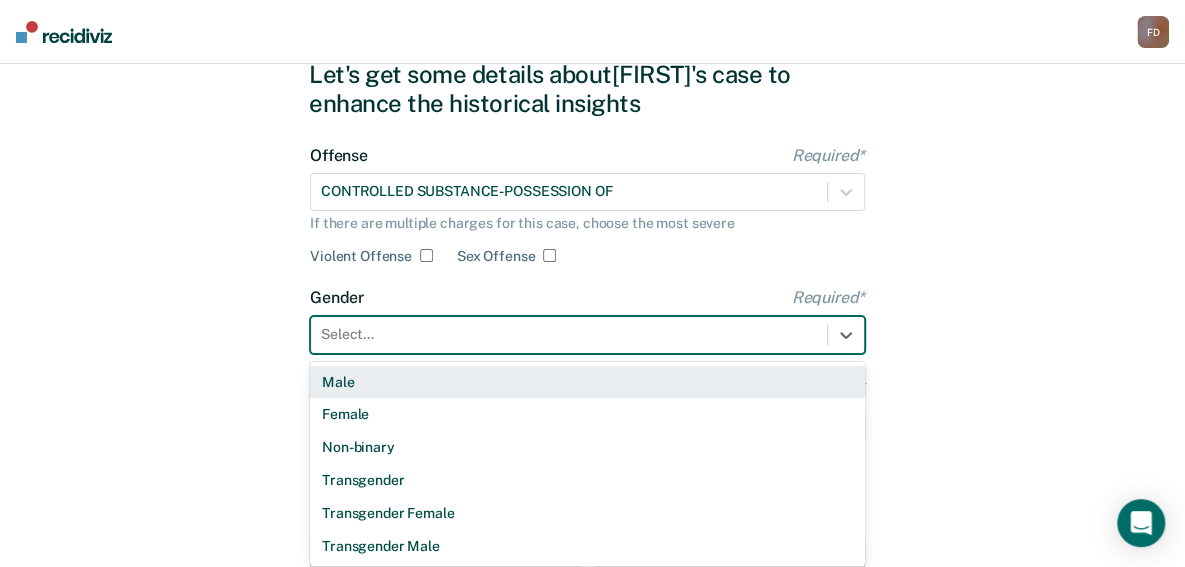 click at bounding box center (569, 334) 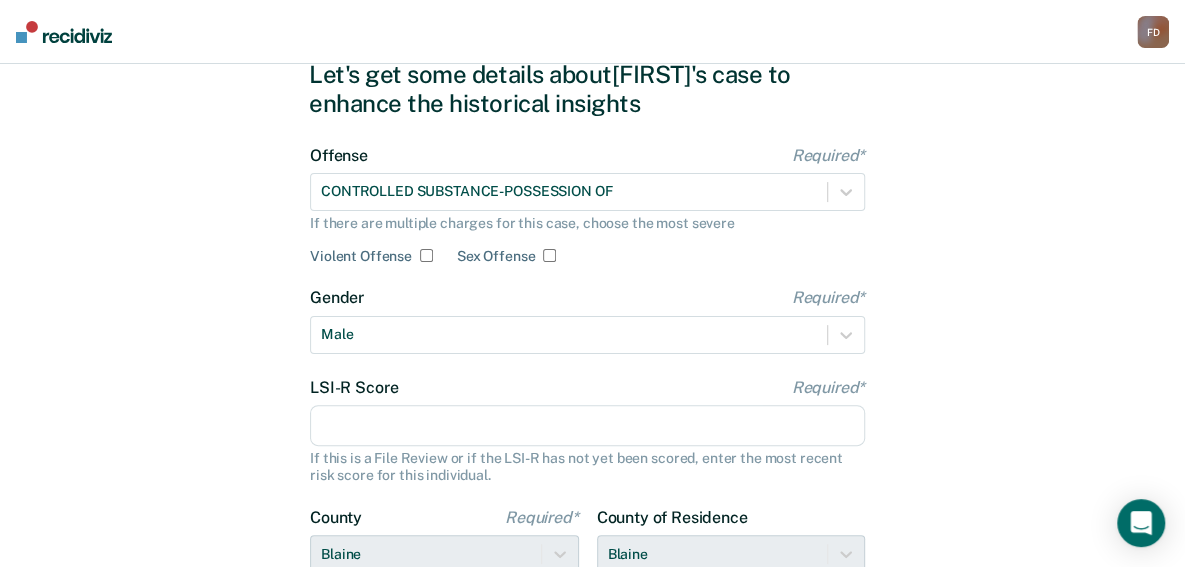 click on "LSI-R Score  Required*" at bounding box center [587, 426] 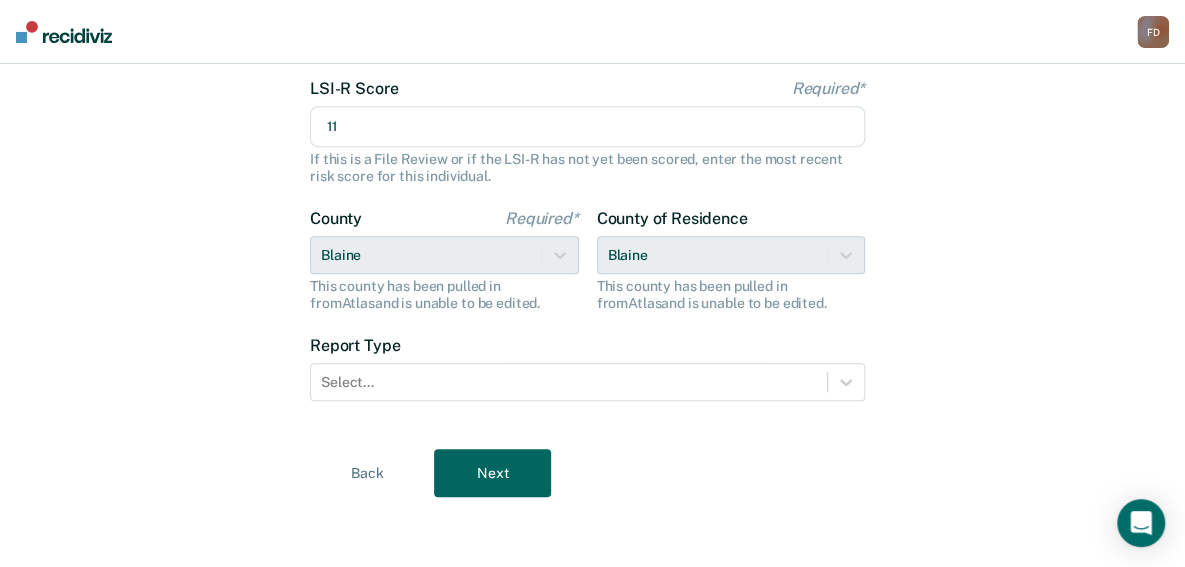 scroll, scrollTop: 376, scrollLeft: 0, axis: vertical 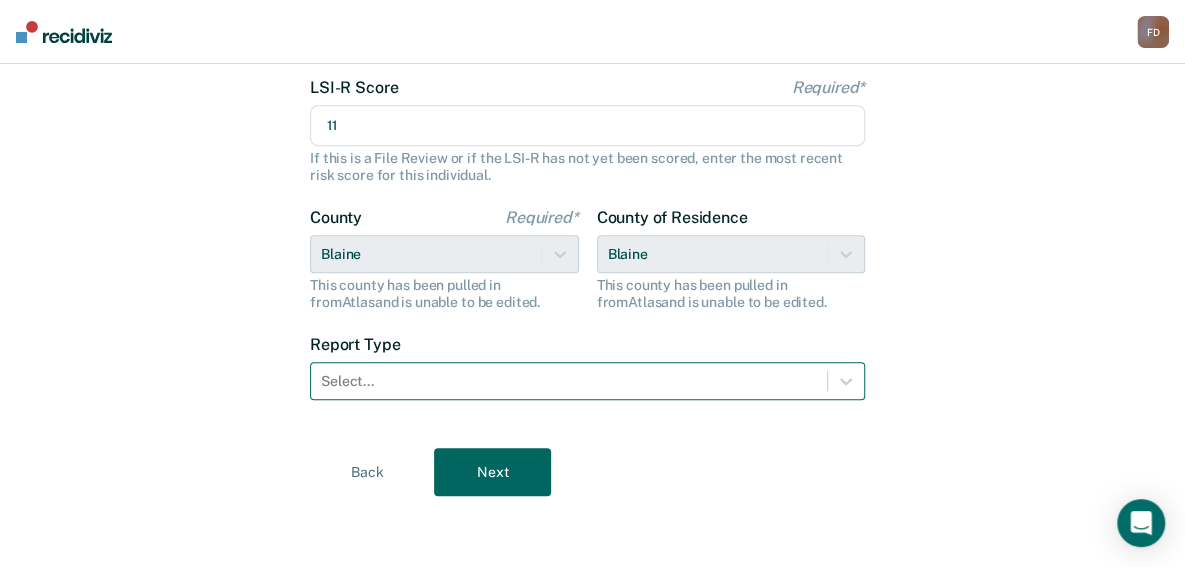 type on "11" 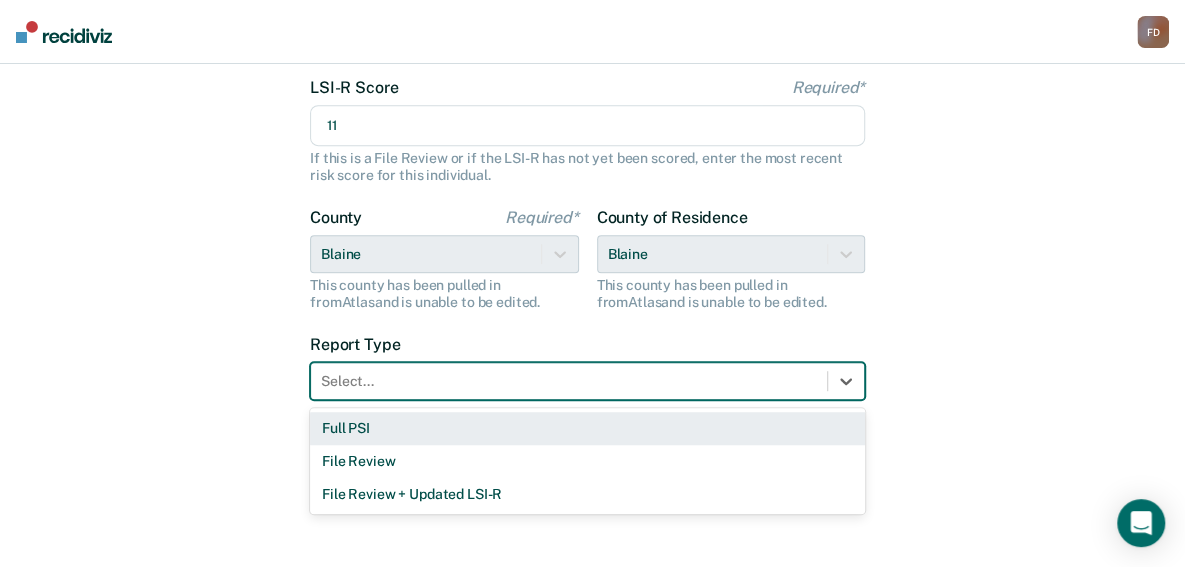 click on "Full PSI" at bounding box center [587, 428] 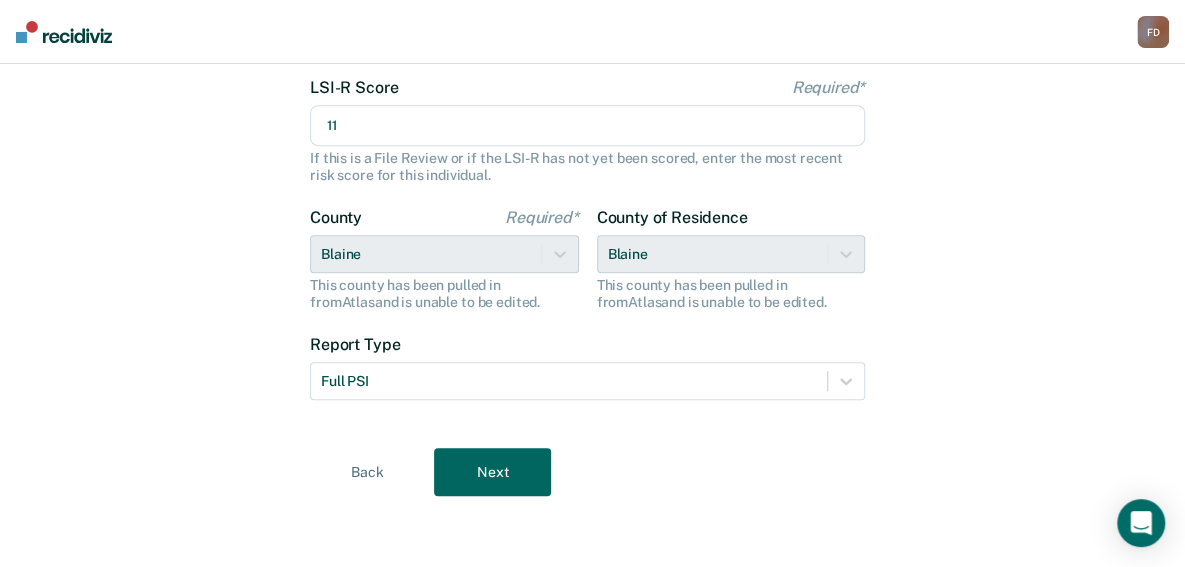 click on "Next" at bounding box center (492, 472) 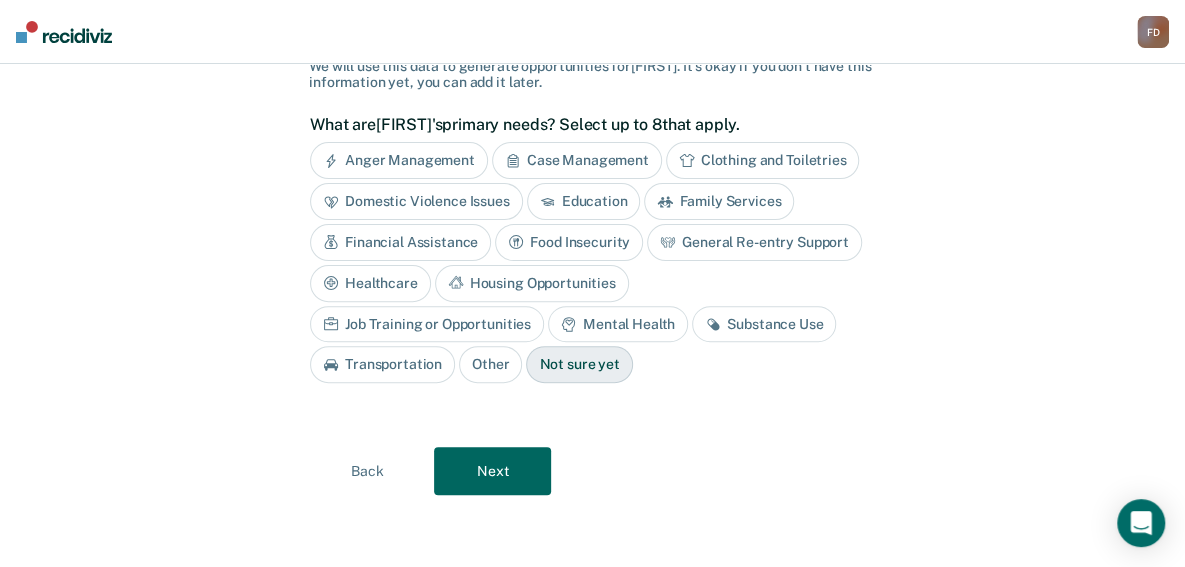 scroll, scrollTop: 144, scrollLeft: 0, axis: vertical 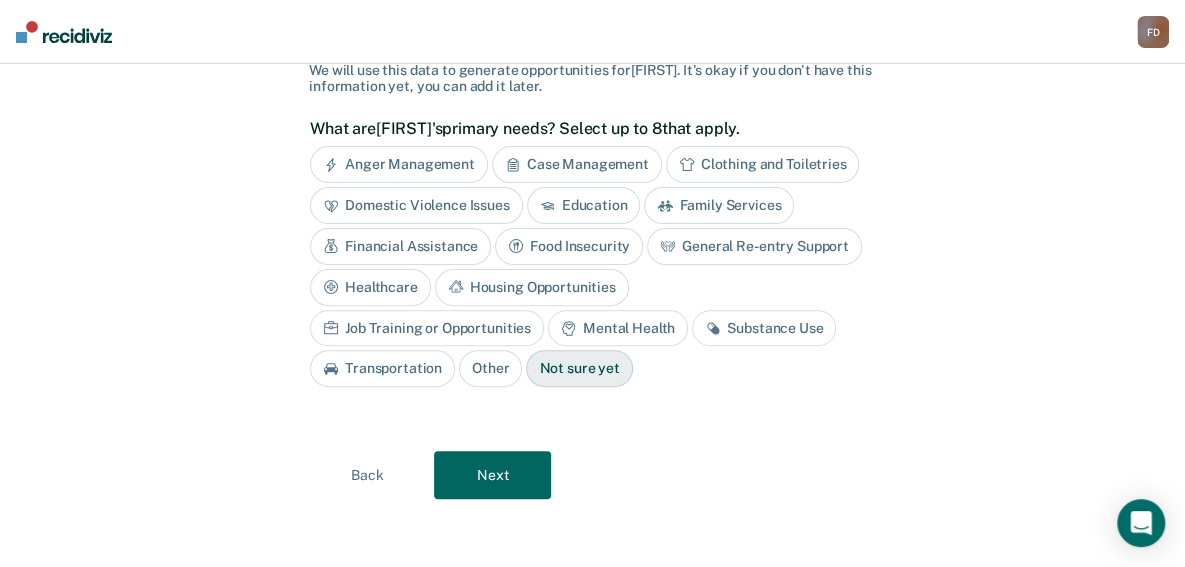 click on "Substance Use" at bounding box center (764, 328) 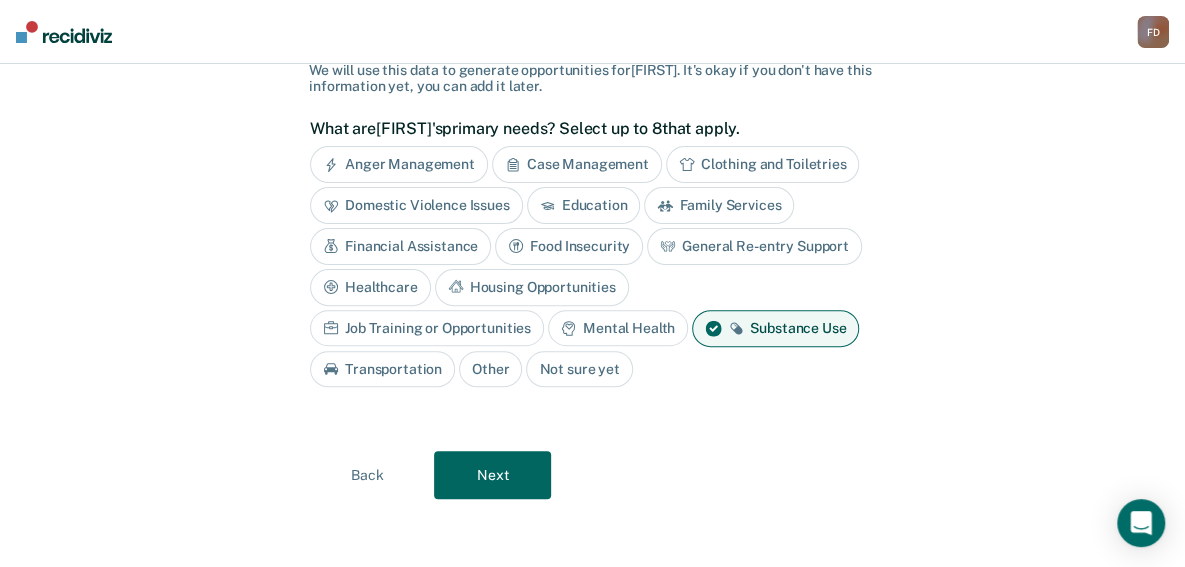 click on "Next" at bounding box center (492, 475) 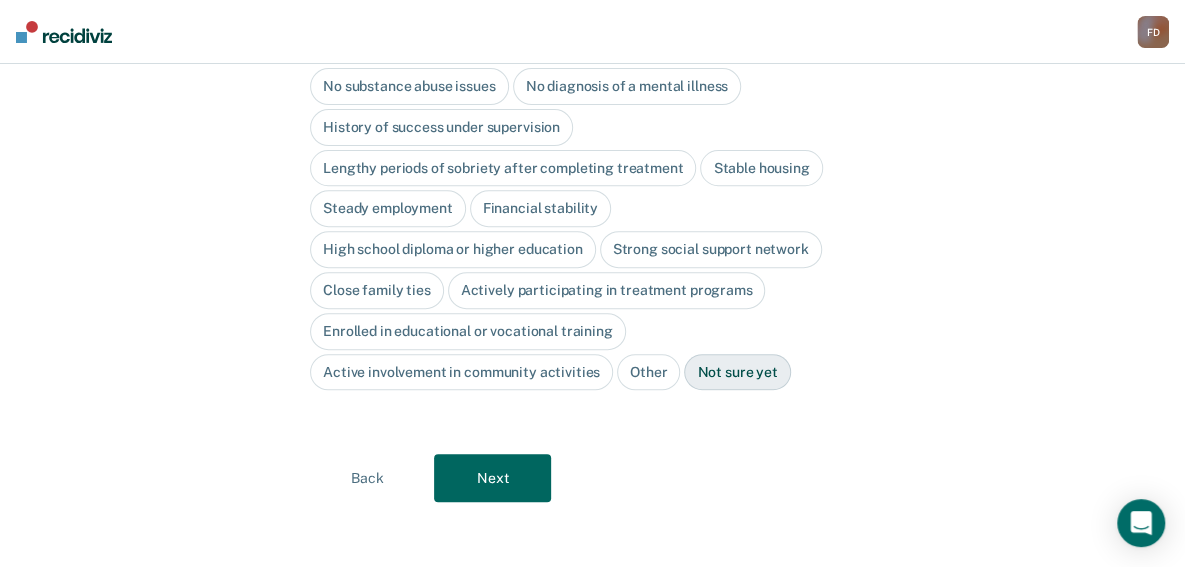 click on "No diagnosis of a mental illness" at bounding box center [627, 86] 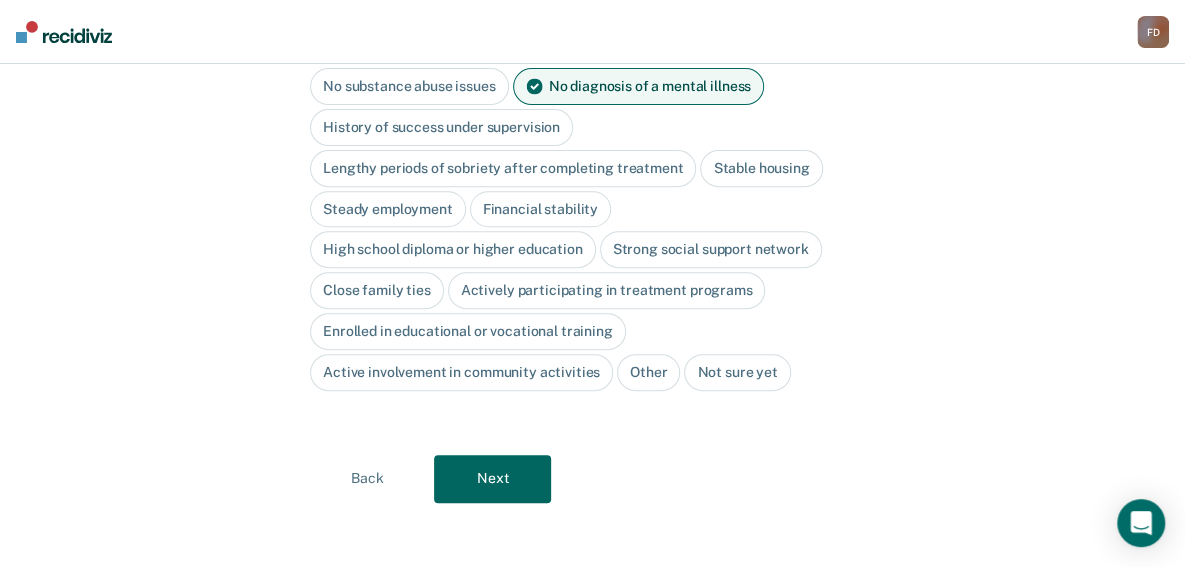 click on "History of success under supervision" at bounding box center (441, 127) 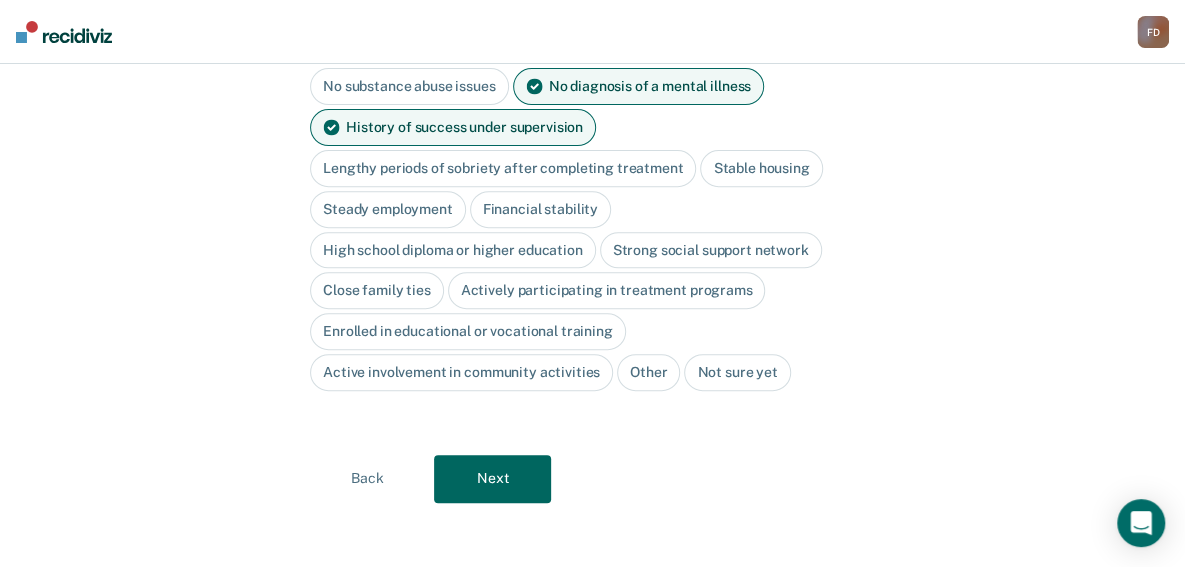 click on "Lengthy periods of sobriety after completing treatment" at bounding box center (503, 168) 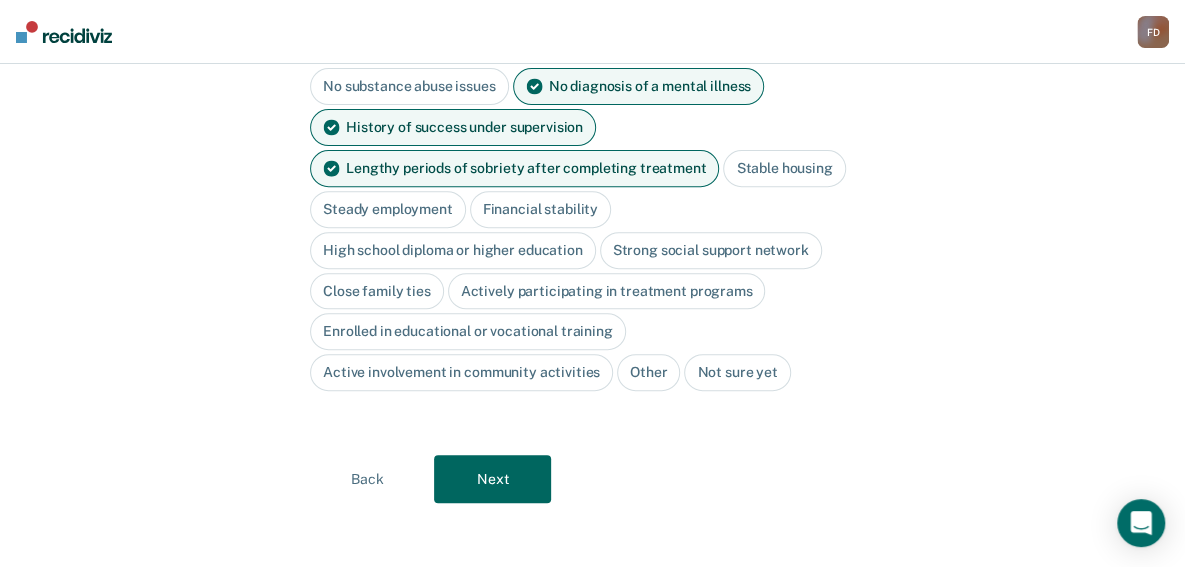 click on "Stable housing" at bounding box center (784, 168) 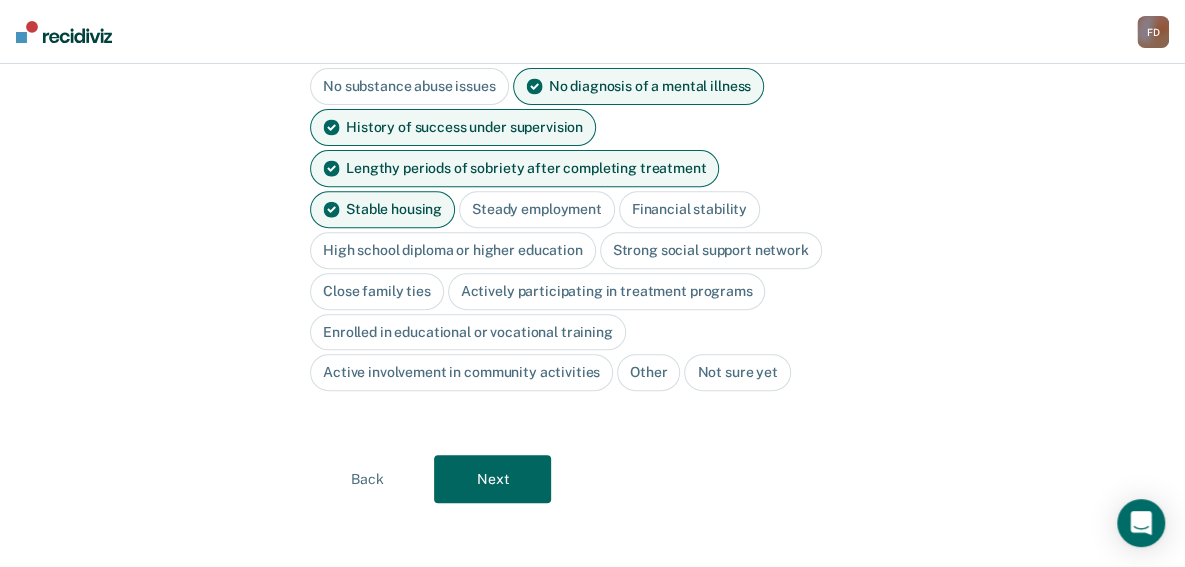 click on "Steady employment" at bounding box center (537, 209) 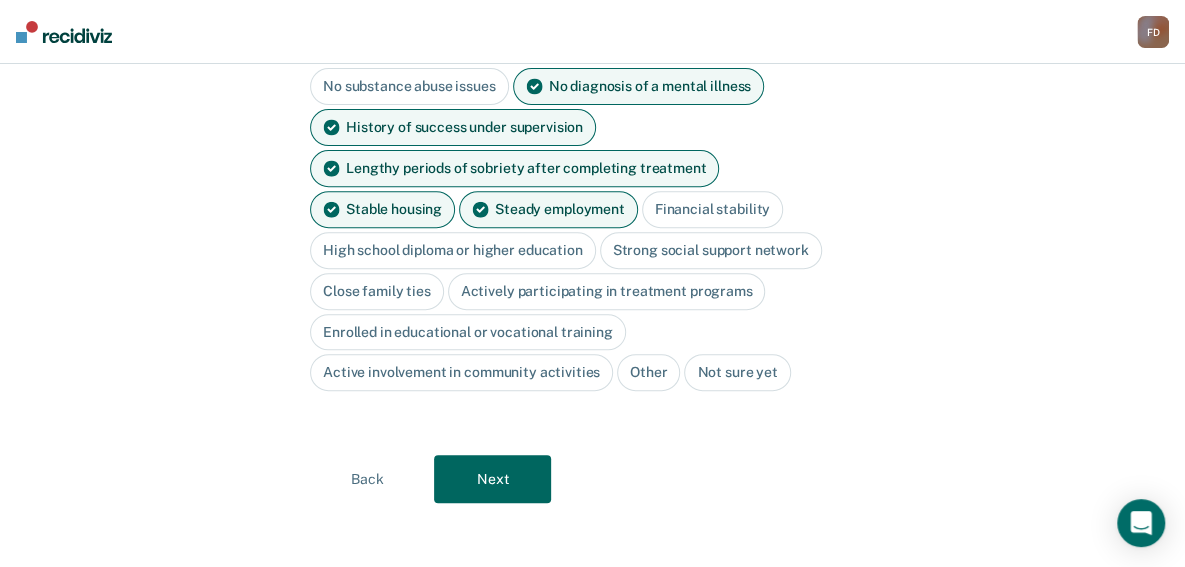click on "Financial stability" at bounding box center (712, 209) 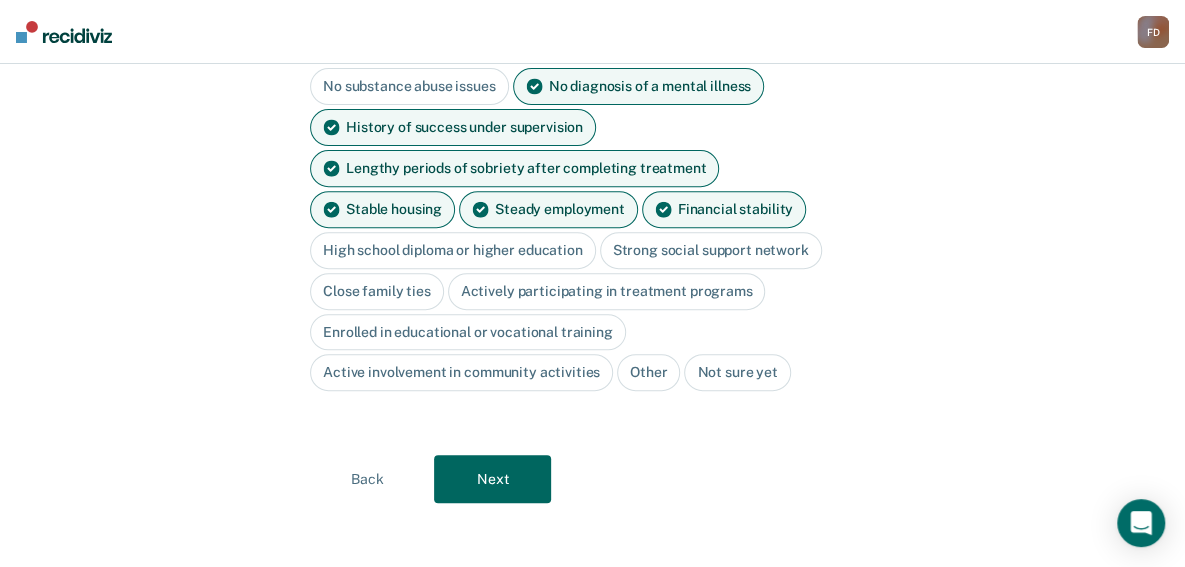click on "High school diploma or higher education" at bounding box center (453, 250) 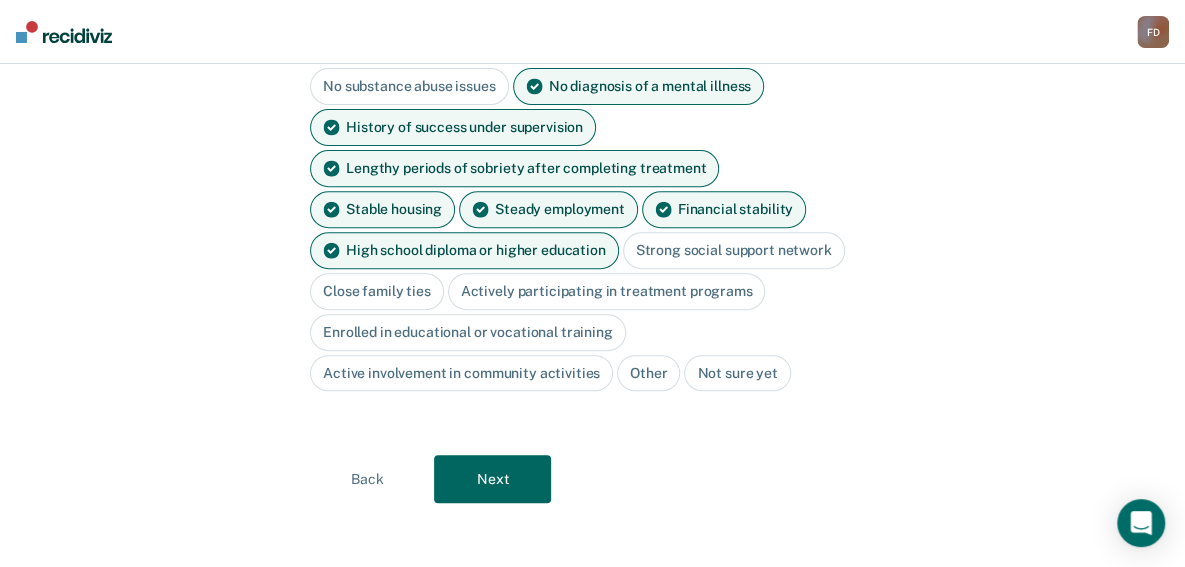 click on "Close family ties" at bounding box center (377, 291) 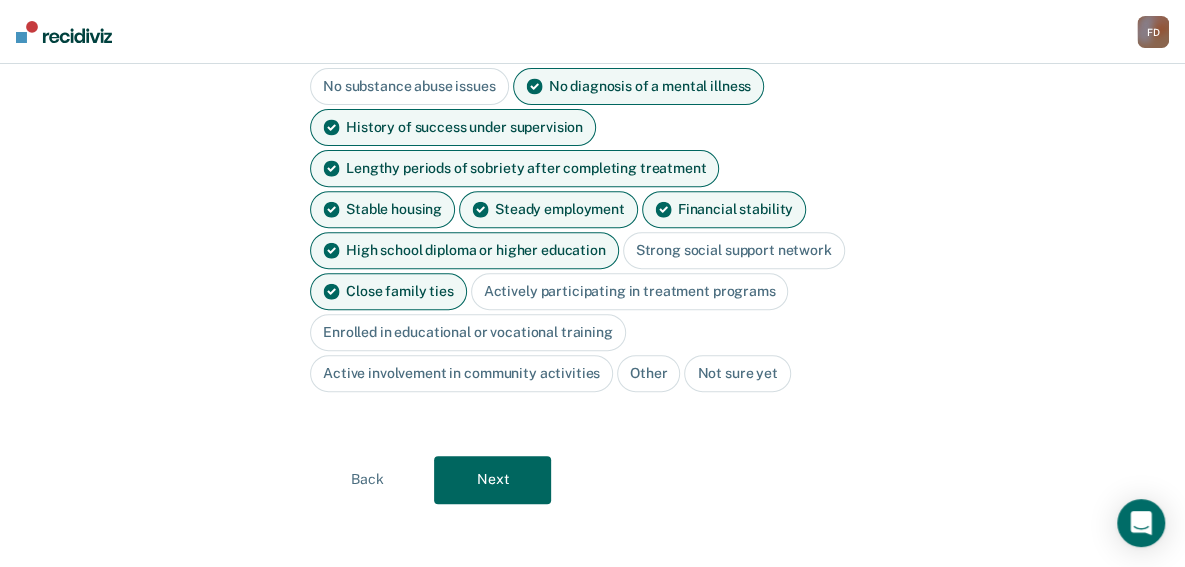click on "Next" at bounding box center (492, 480) 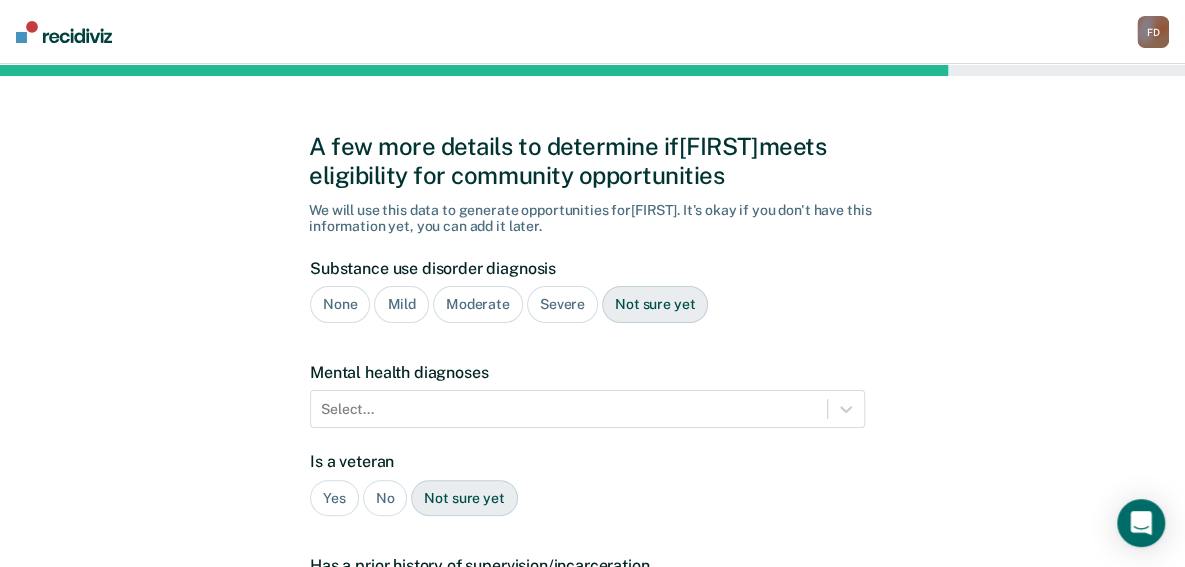 scroll, scrollTop: 3, scrollLeft: 0, axis: vertical 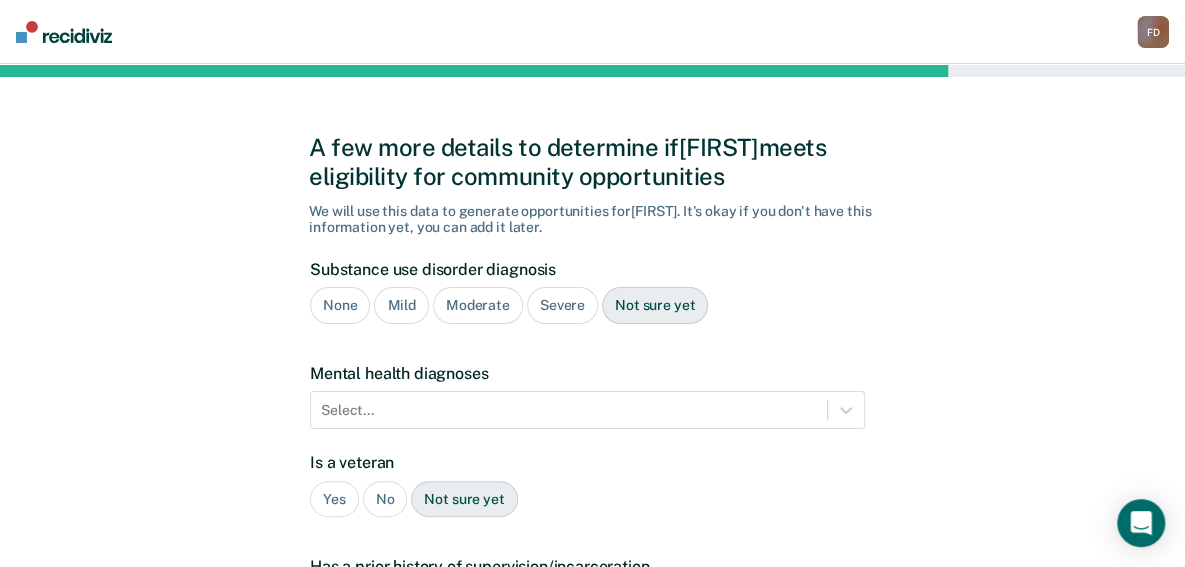 click on "Severe" at bounding box center [562, 305] 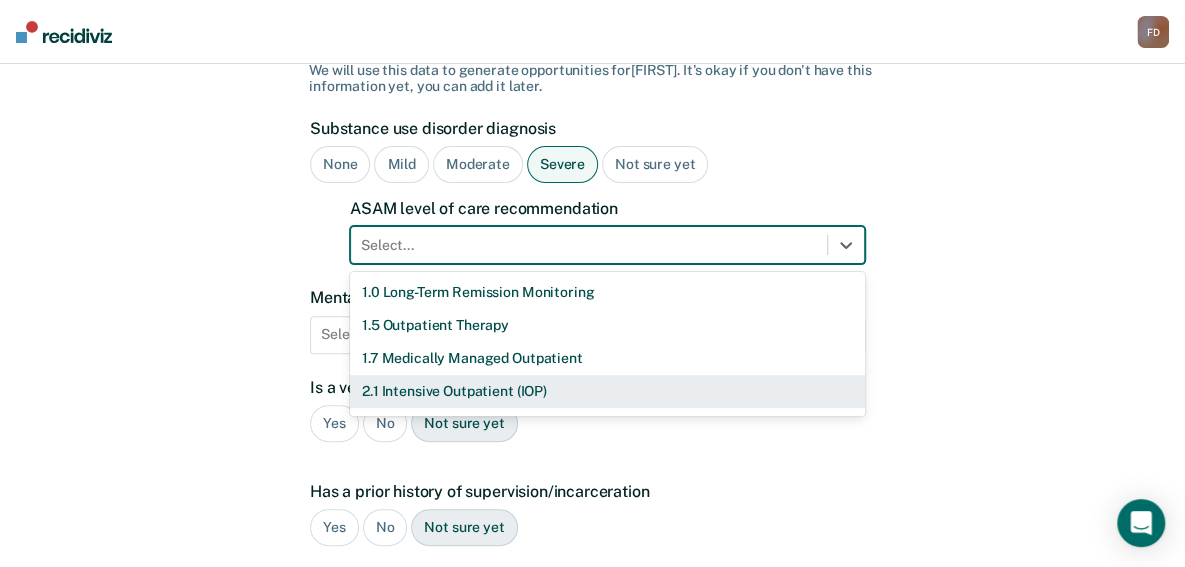 click on "11 results available. Use Up and Down to choose options, press Enter to select the currently focused option, press Escape to exit the menu, press Tab to select the option and exit the menu. Select... 1.0 Long-Term Remission Monitoring 1.5 Outpatient Therapy 1.7 Medically Managed Outpatient 2.1 Intensive Outpatient (IOP) 2.5 High-Intensity Outpatient (HIOP) 2.7 Medically Managed Intensive Outpatient 3.1 Clinically Managed Low-Intensity Residential 3.5 Clinically Managed High-Intensity Residential 3.7 Medically Managed Residential 4.0 Medically Managed Inpatient None" at bounding box center [607, 245] 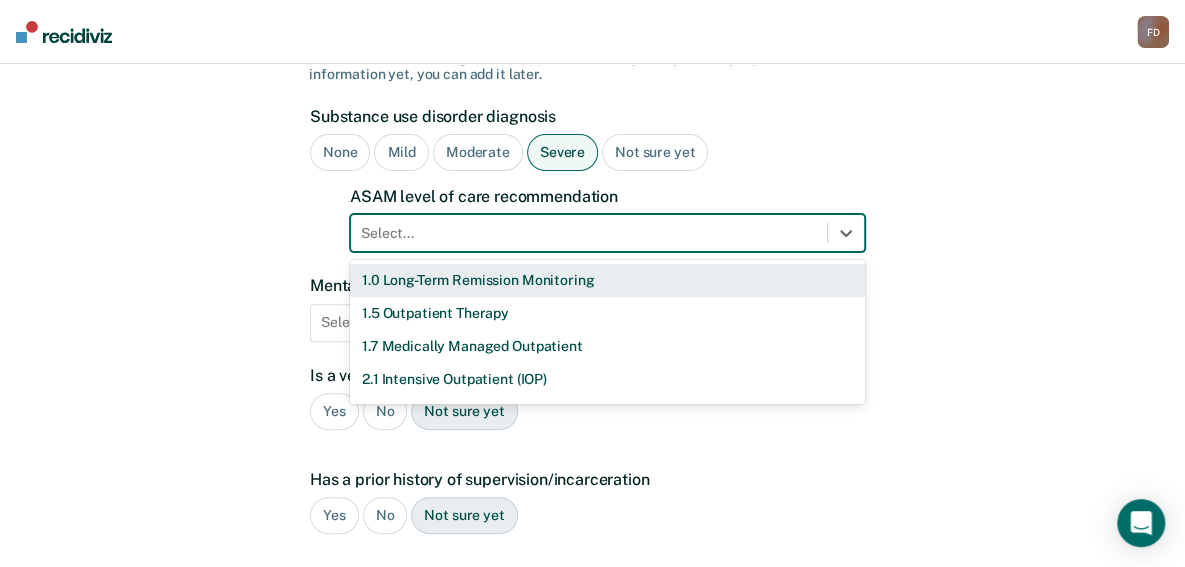 click on "1.0 Long-Term Remission Monitoring" at bounding box center (607, 280) 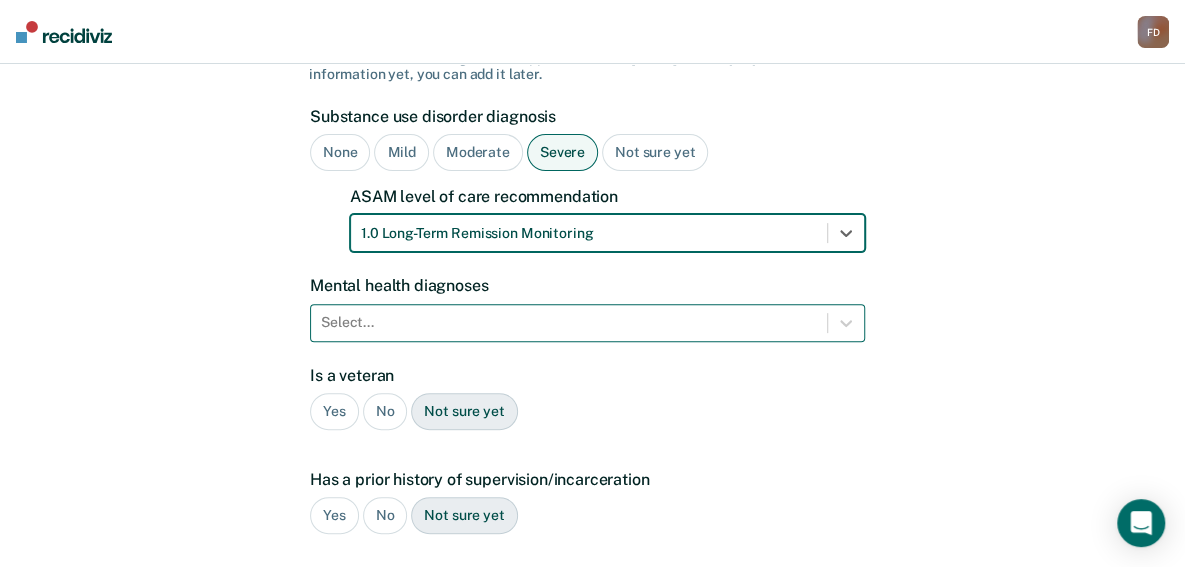 scroll, scrollTop: 246, scrollLeft: 0, axis: vertical 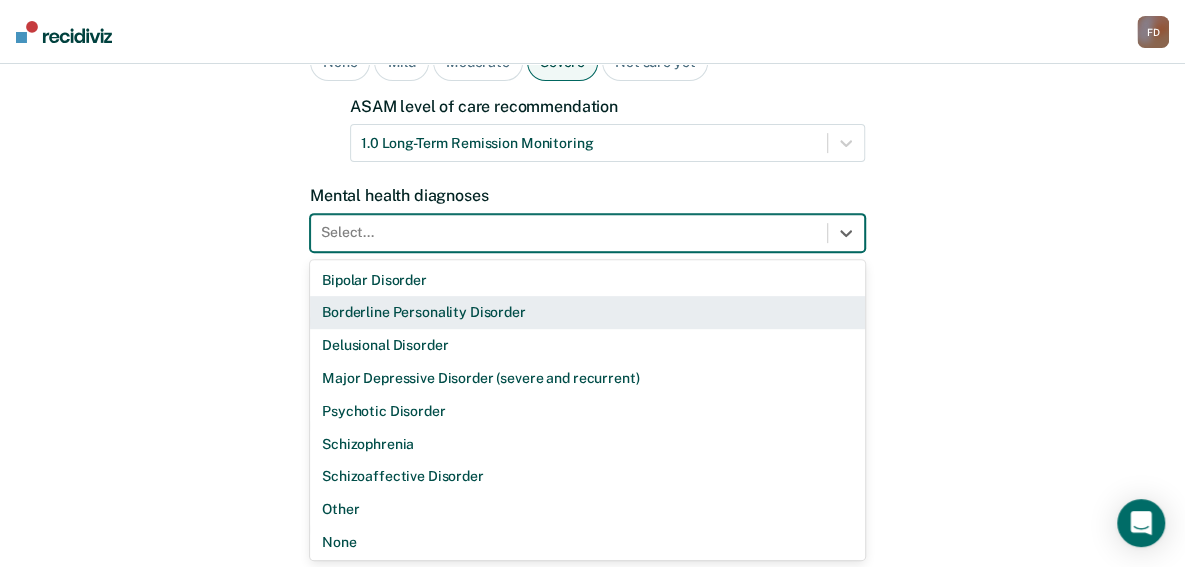 click on "9 results available. Use Up and Down to choose options, press Enter to select the currently focused option, press Escape to exit the menu, press Tab to select the option and exit the menu. Select... Bipolar Disorder Borderline Personality Disorder Delusional Disorder Major Depressive Disorder (severe and recurrent) Psychotic Disorder Schizophrenia Schizoaffective Disorder Other None" at bounding box center (587, 233) 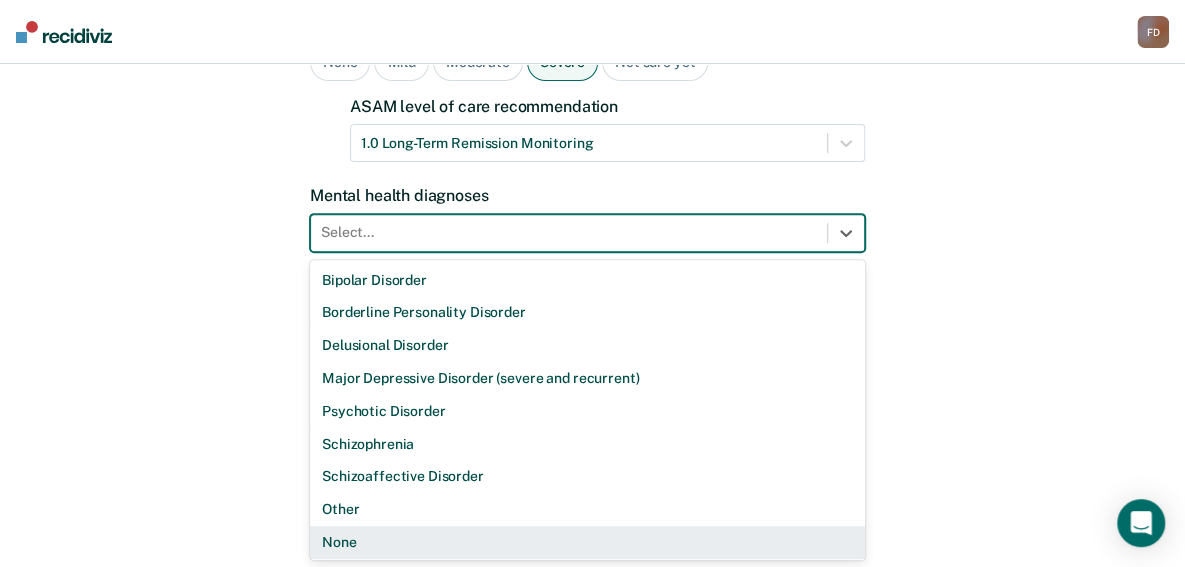 click on "None" at bounding box center (587, 542) 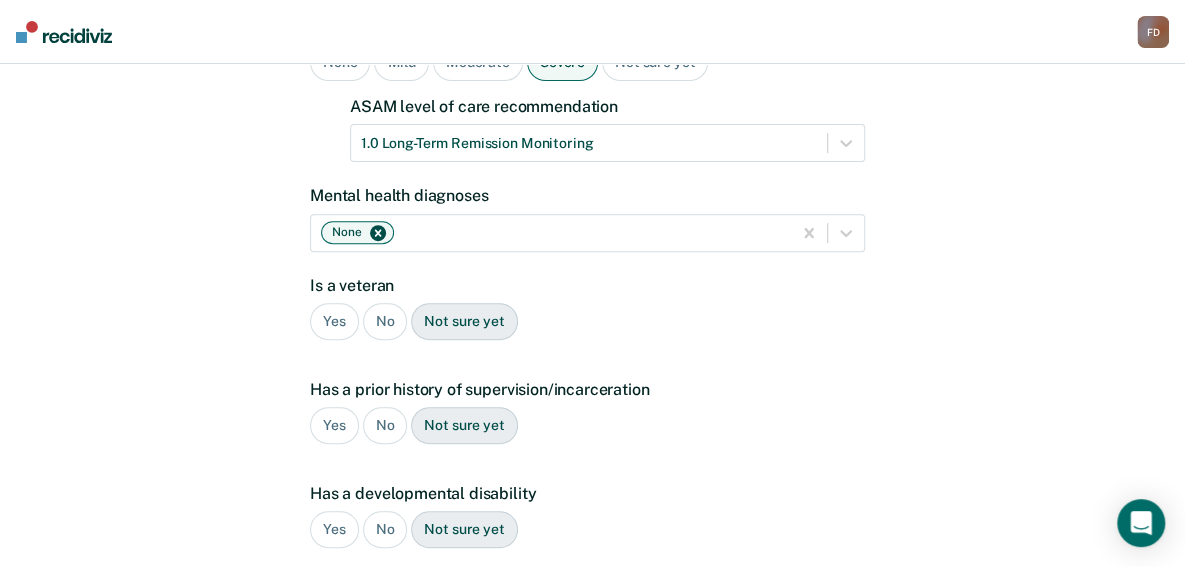 click on "No" at bounding box center [385, 321] 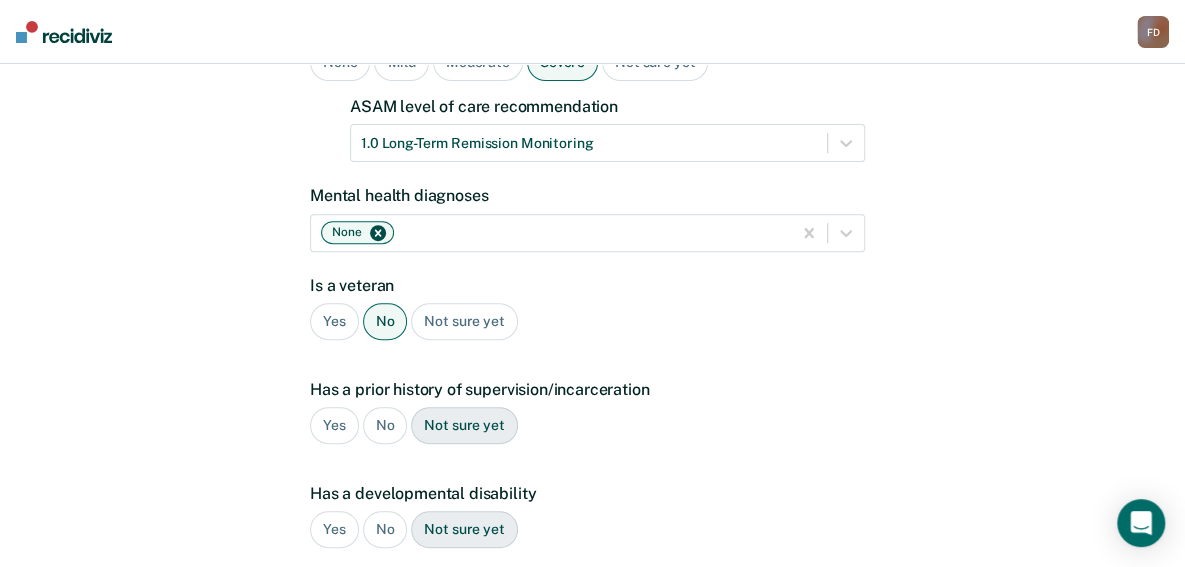 click on "Yes" at bounding box center (334, 425) 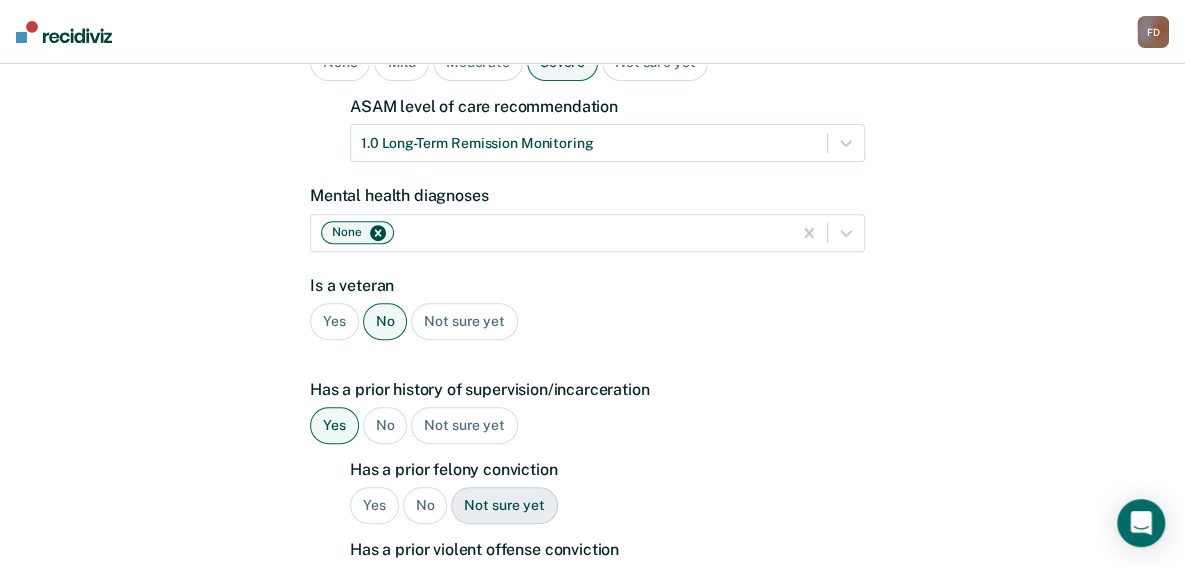 click on "Yes" at bounding box center (374, 505) 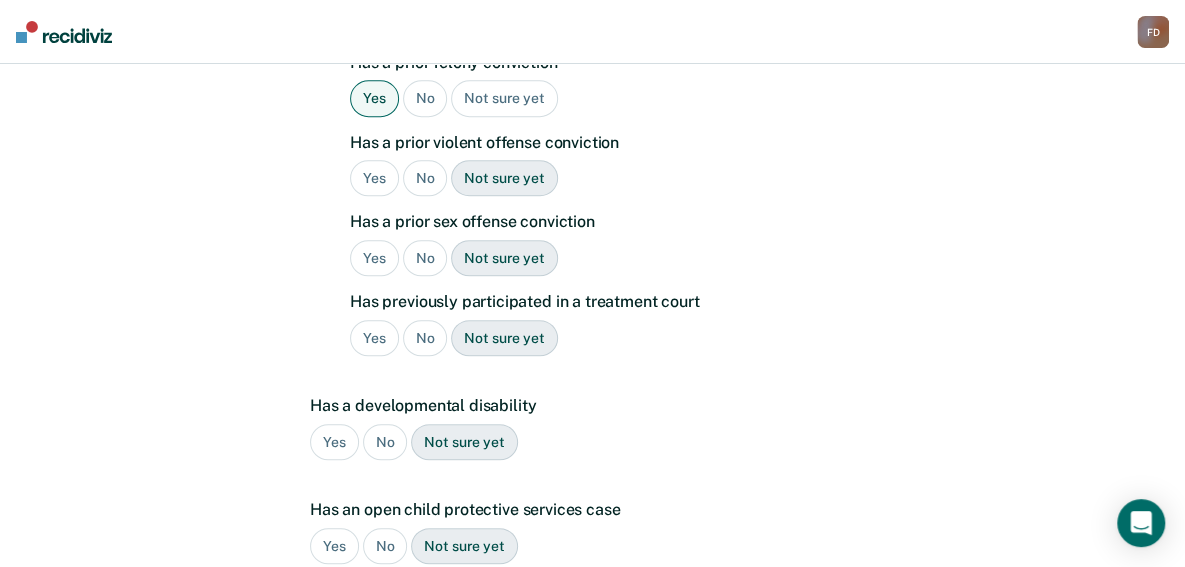scroll, scrollTop: 657, scrollLeft: 0, axis: vertical 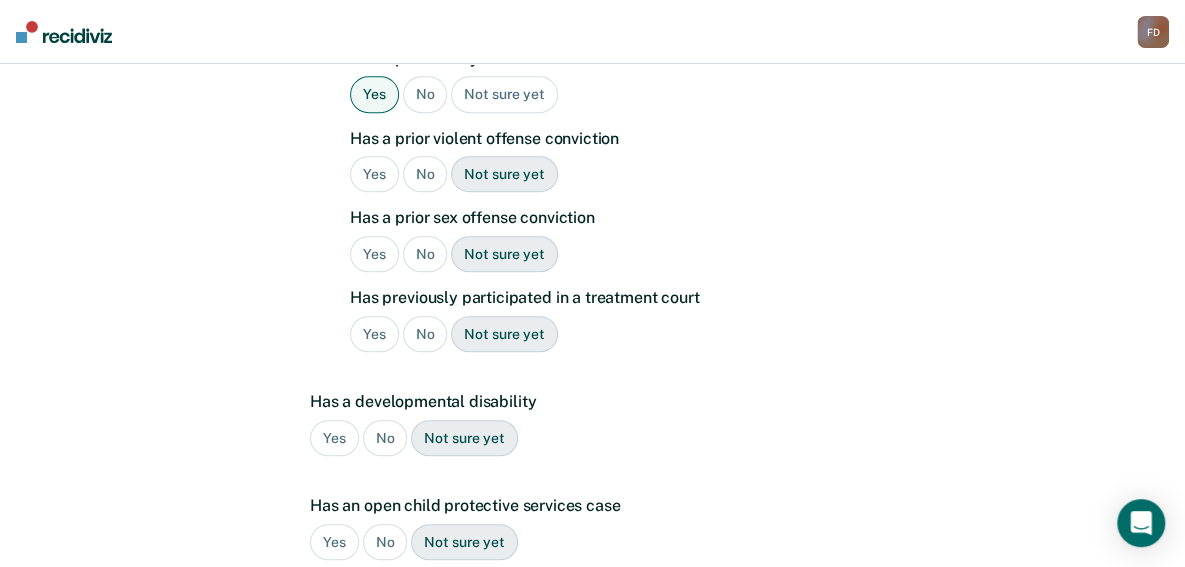 click on "No" at bounding box center [425, 174] 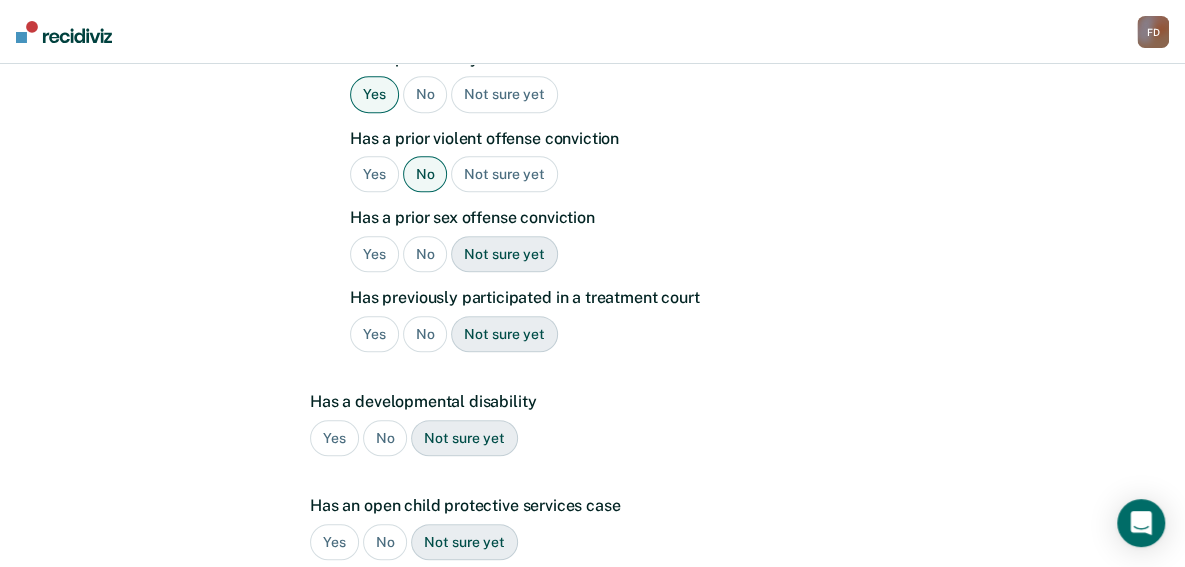 click on "No" at bounding box center [425, 254] 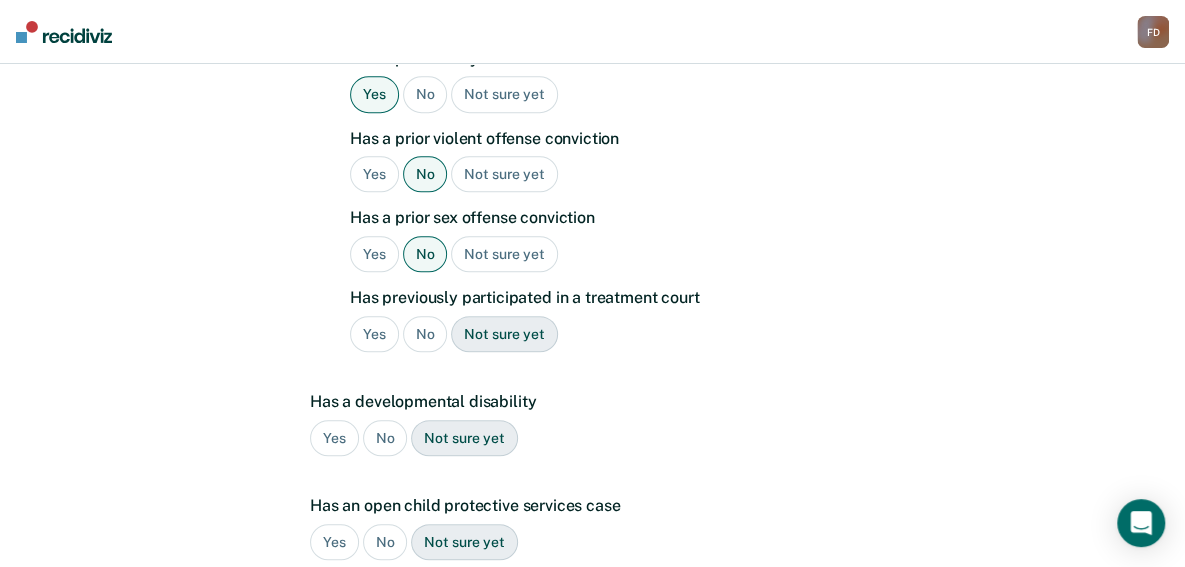 click on "No" at bounding box center (425, 334) 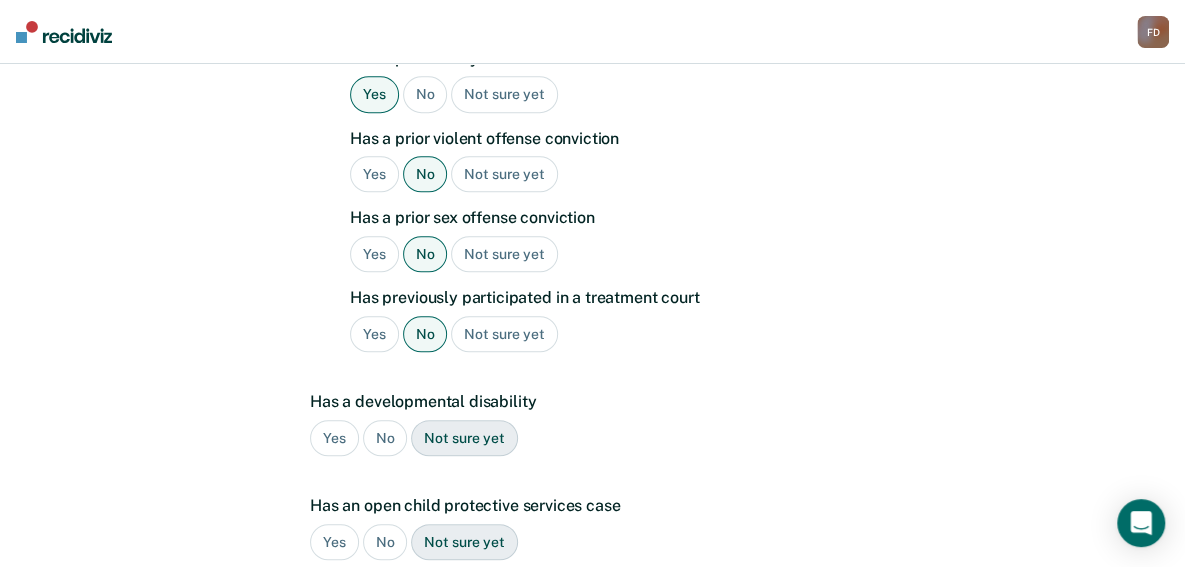 click on "No" at bounding box center [385, 438] 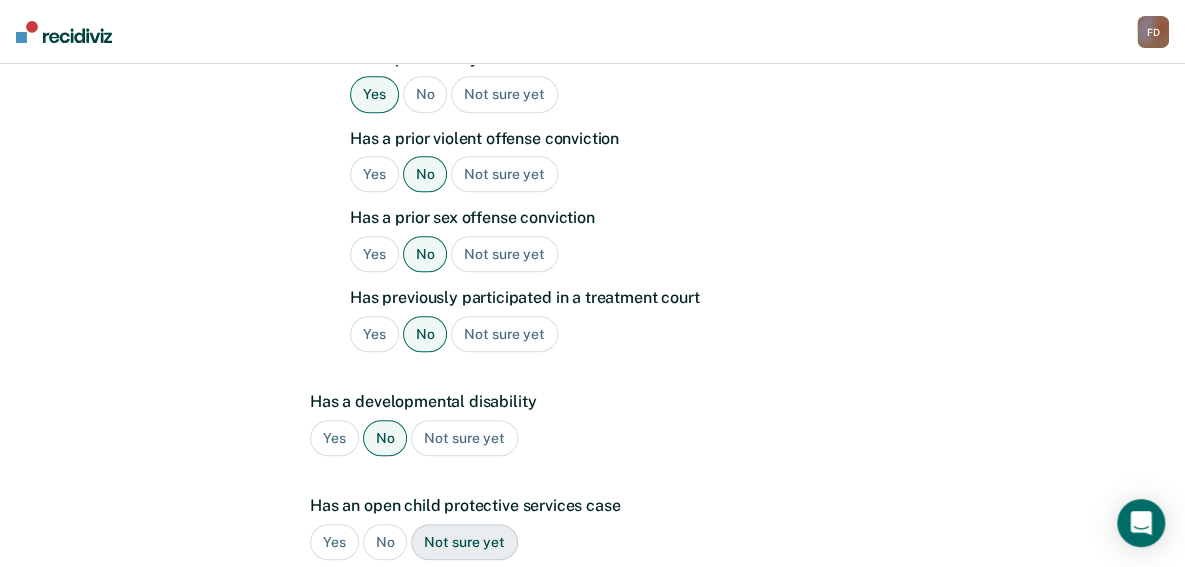 click on "No" at bounding box center [385, 542] 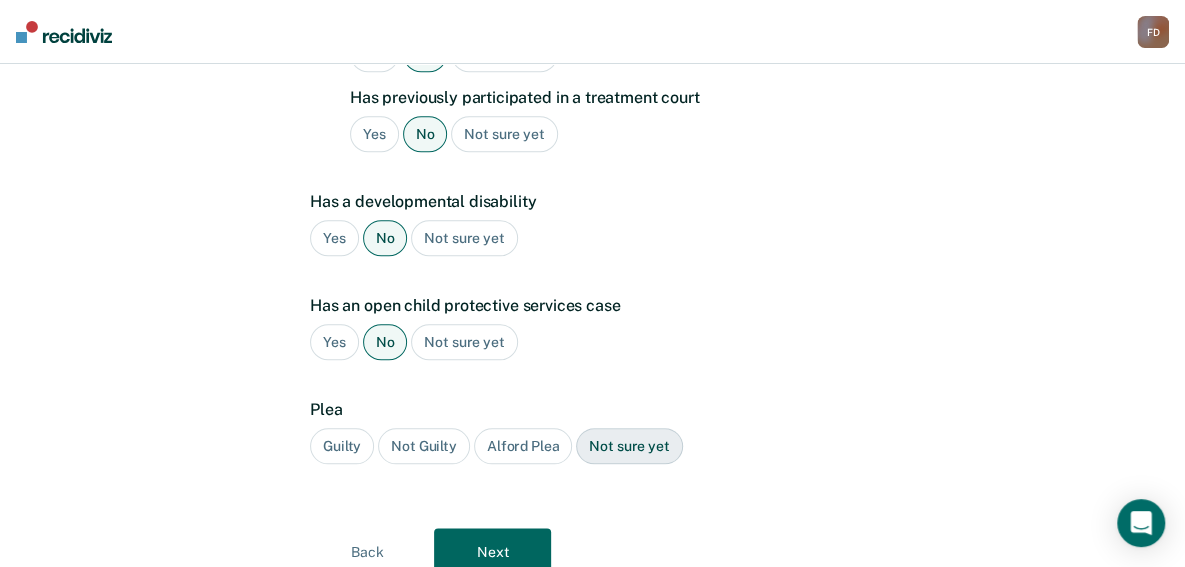 scroll, scrollTop: 931, scrollLeft: 0, axis: vertical 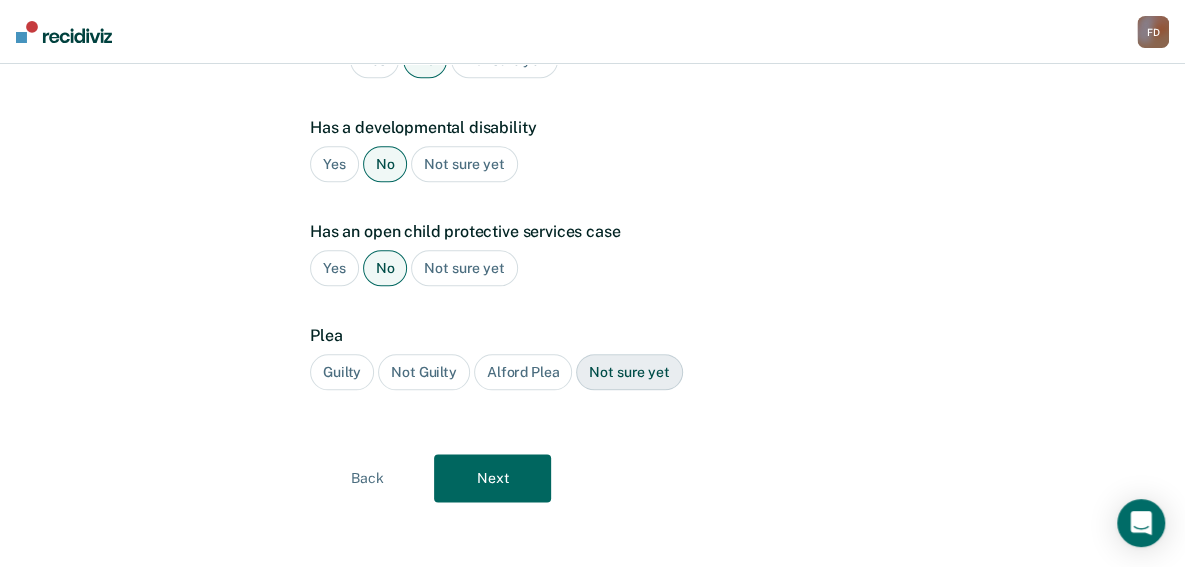 click on "Guilty" at bounding box center [342, 372] 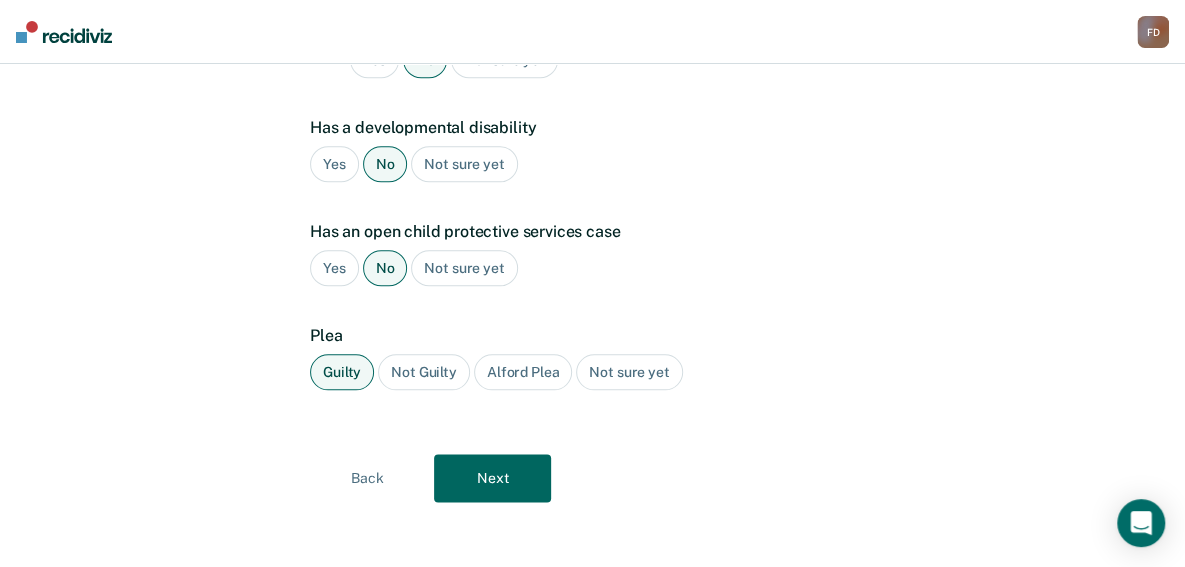click on "Next" at bounding box center [492, 478] 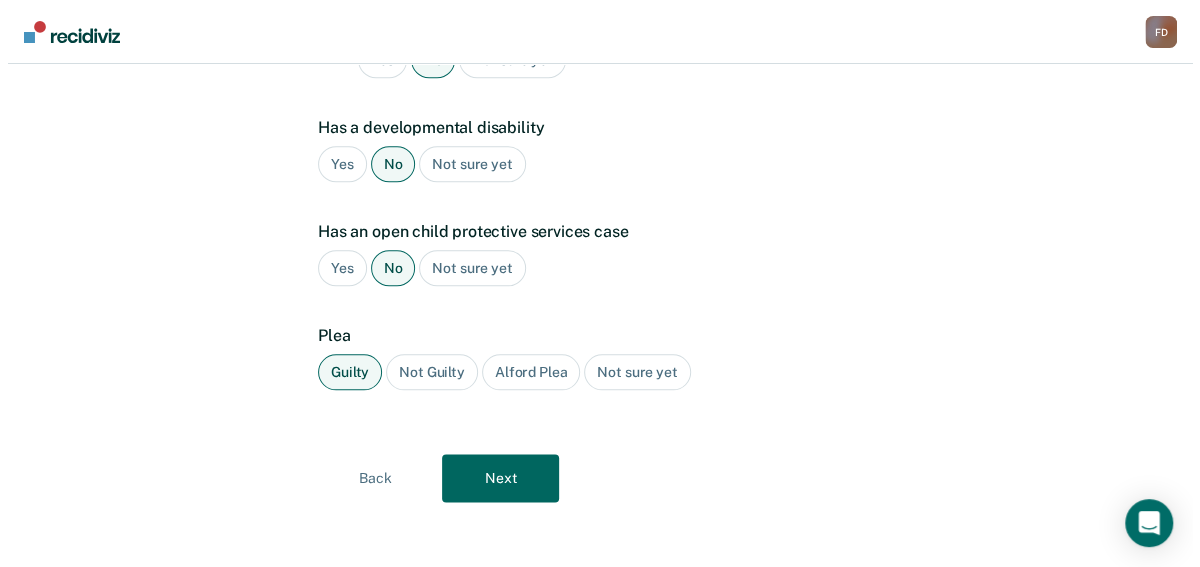scroll, scrollTop: 0, scrollLeft: 0, axis: both 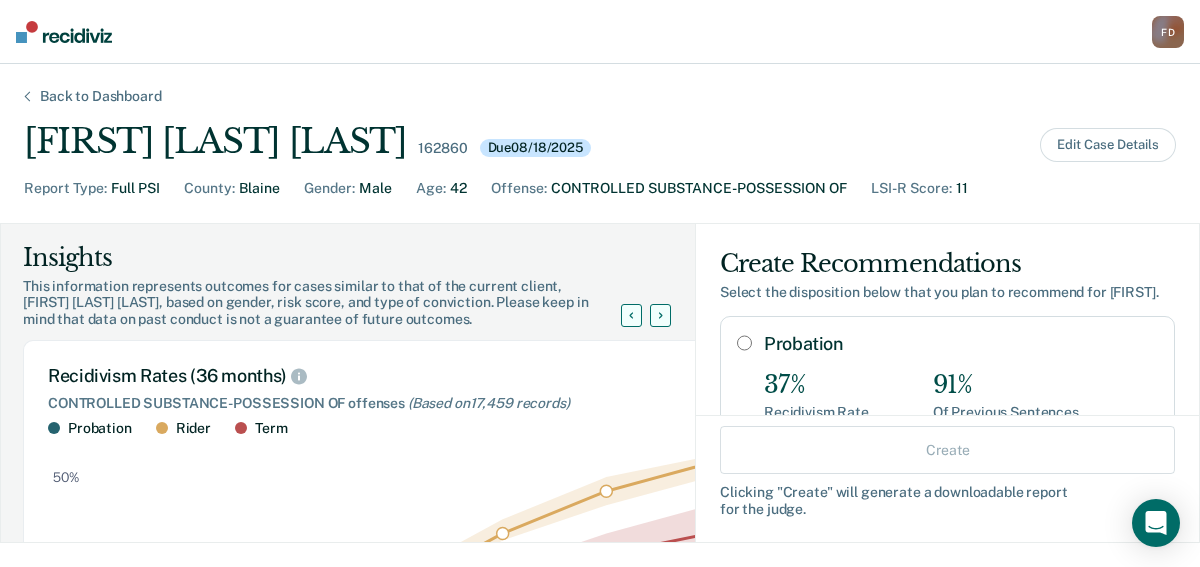 click on "Probation" at bounding box center [744, 343] 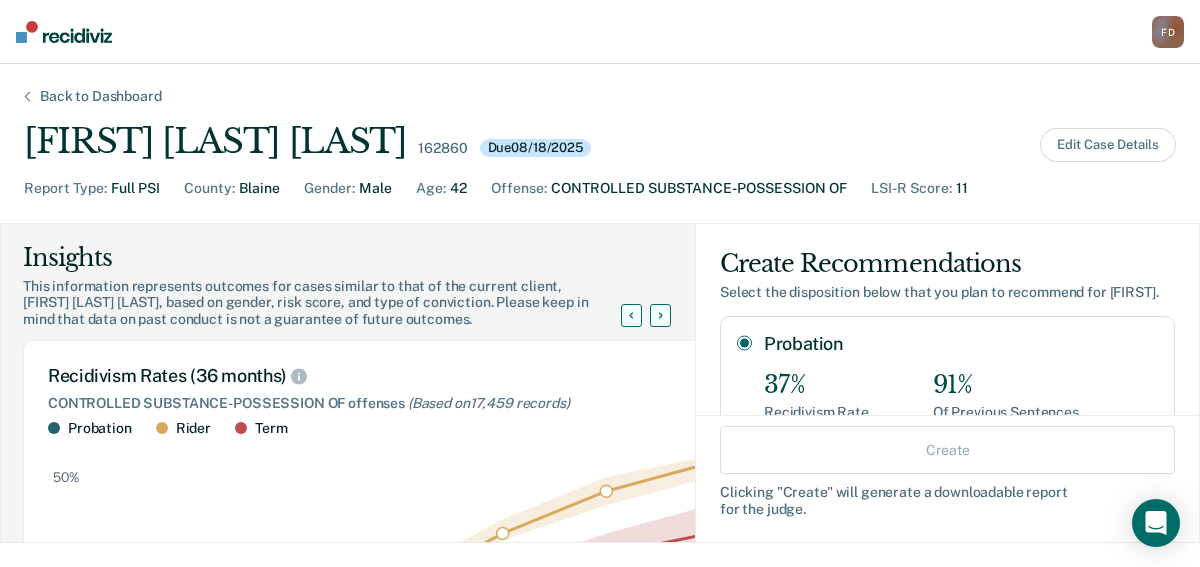 radio on "true" 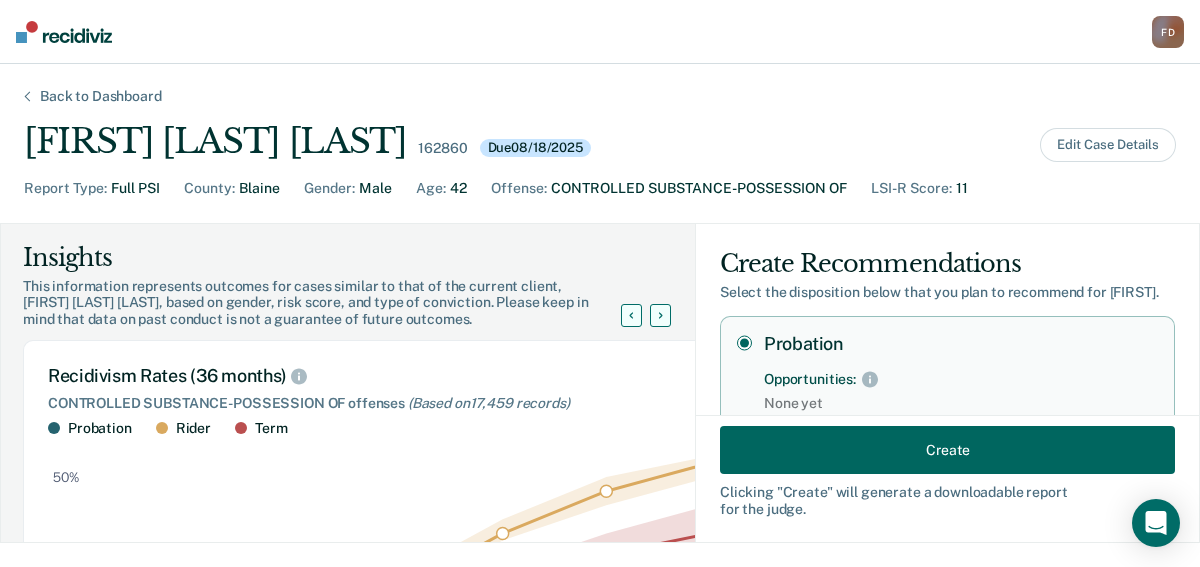 click on "Create" at bounding box center (947, 450) 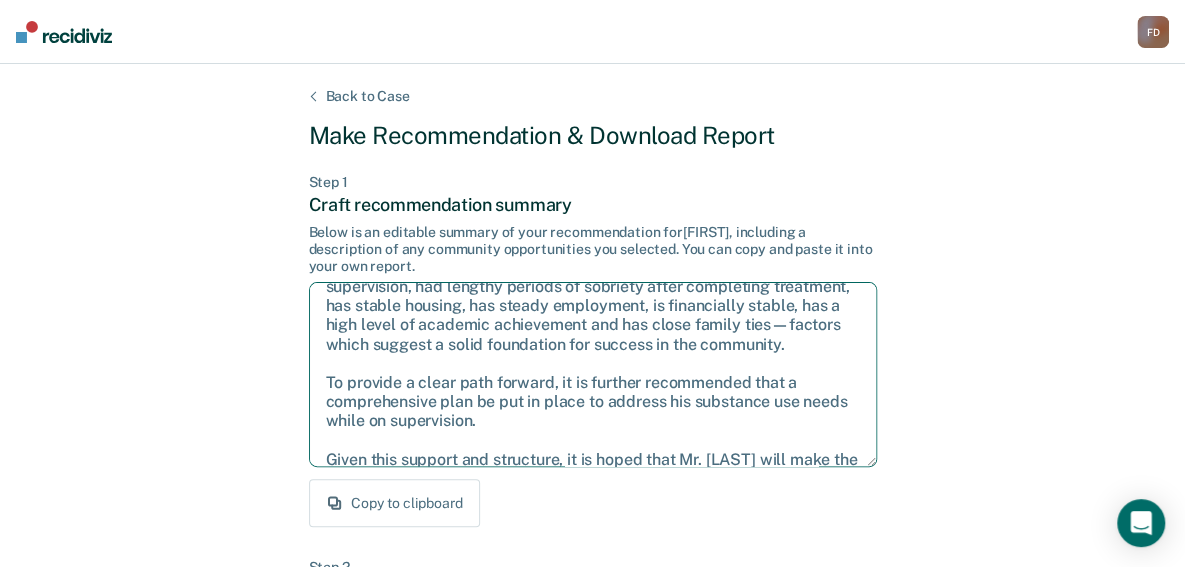 scroll, scrollTop: 128, scrollLeft: 0, axis: vertical 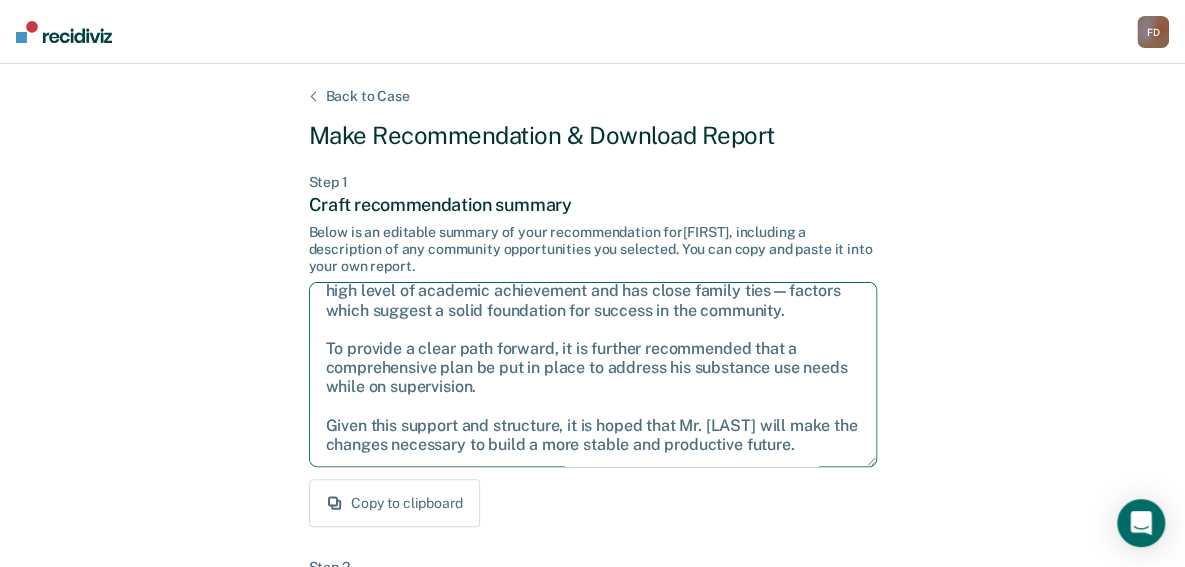 drag, startPoint x: 318, startPoint y: 305, endPoint x: 863, endPoint y: 442, distance: 561.9555 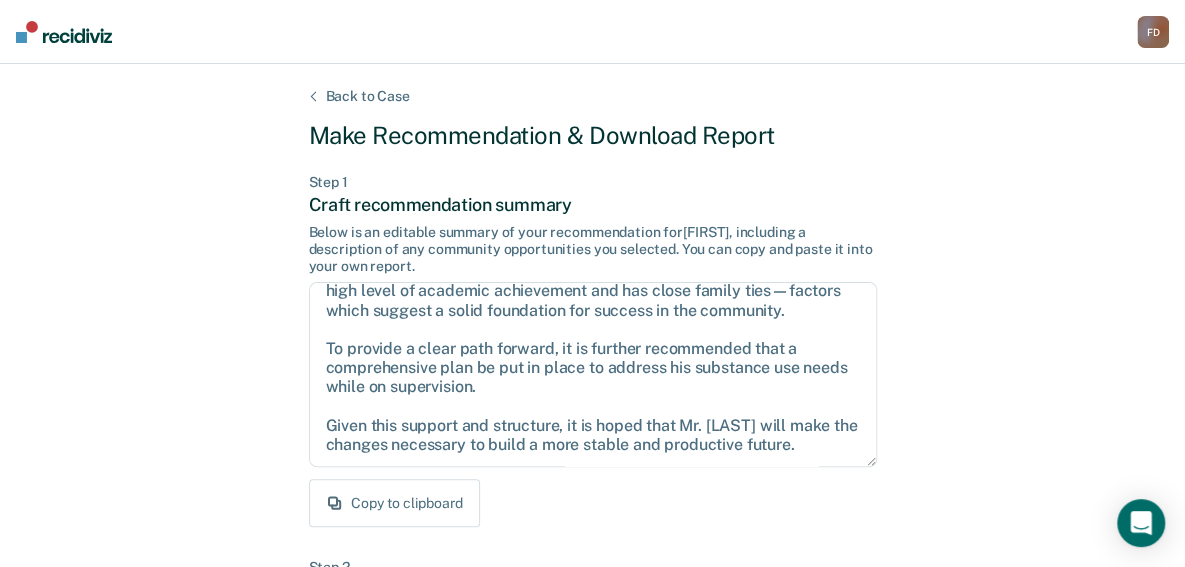 click on "Copy to clipboard" at bounding box center [593, 503] 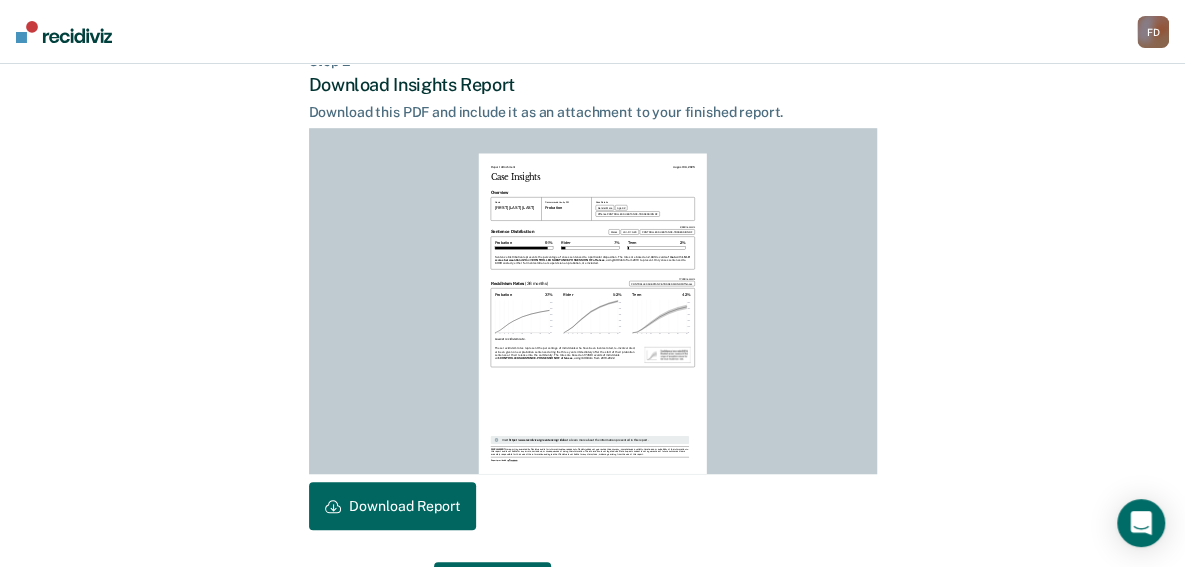 scroll, scrollTop: 572, scrollLeft: 0, axis: vertical 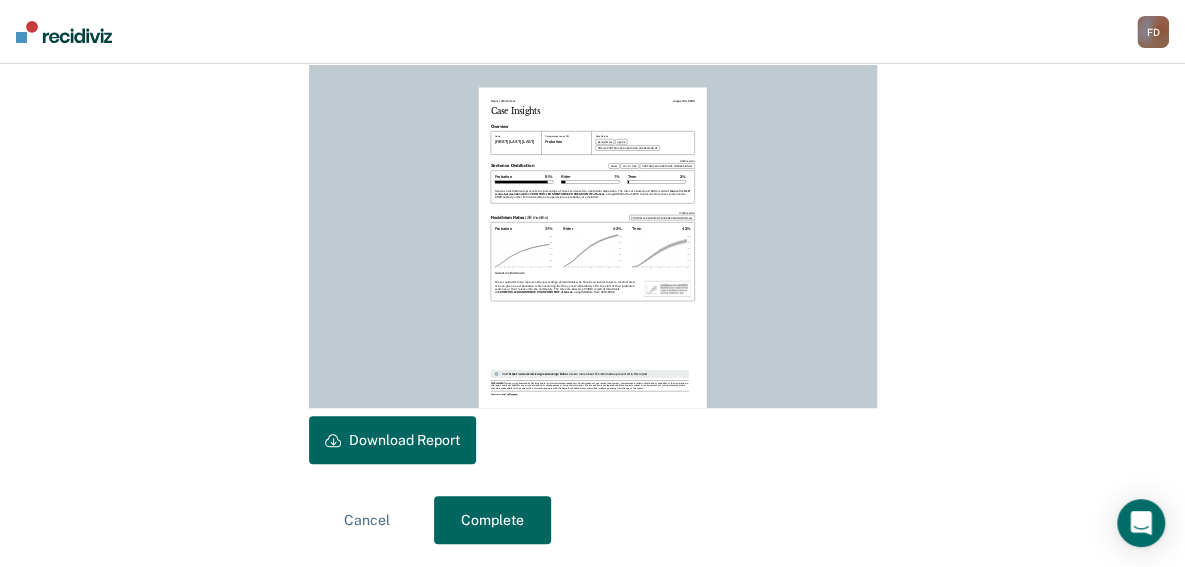 click on "Download Report" at bounding box center (392, 440) 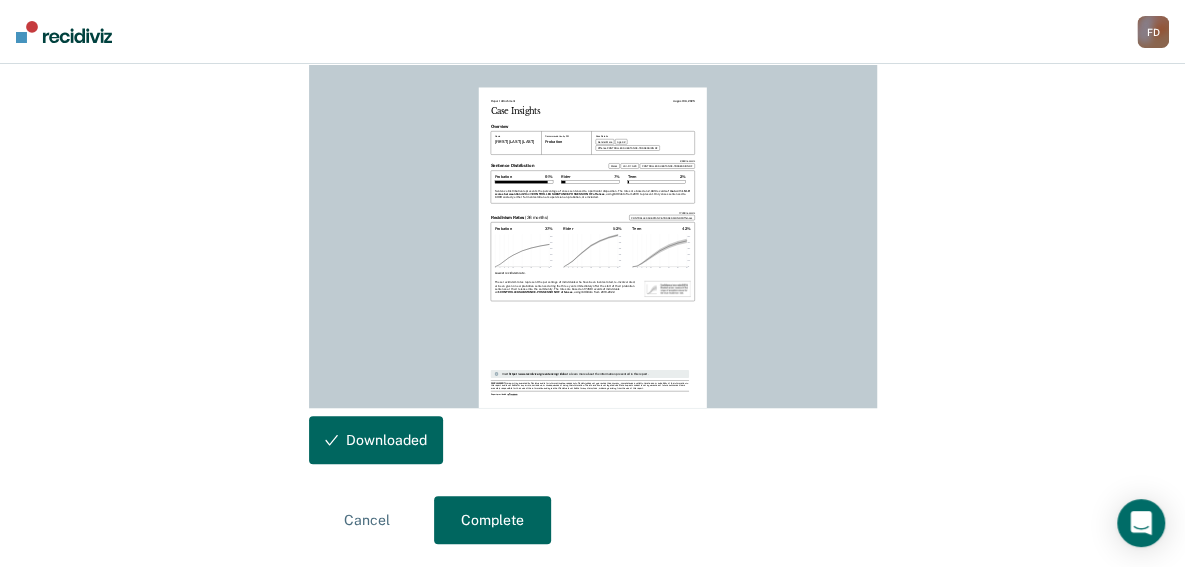 scroll, scrollTop: 0, scrollLeft: 0, axis: both 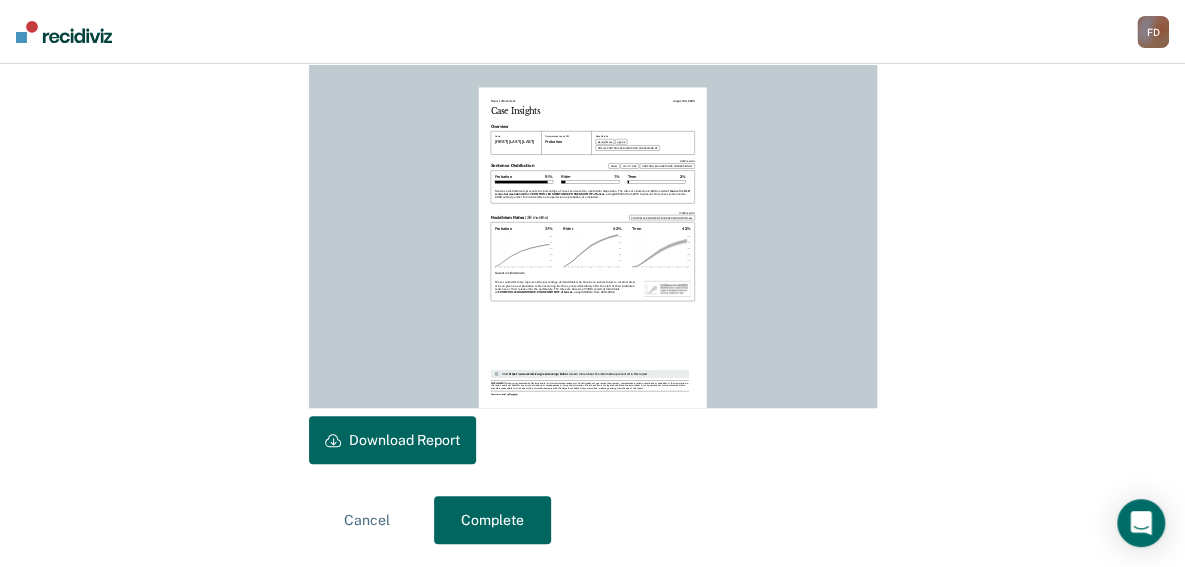 click on "Complete" at bounding box center [492, 520] 